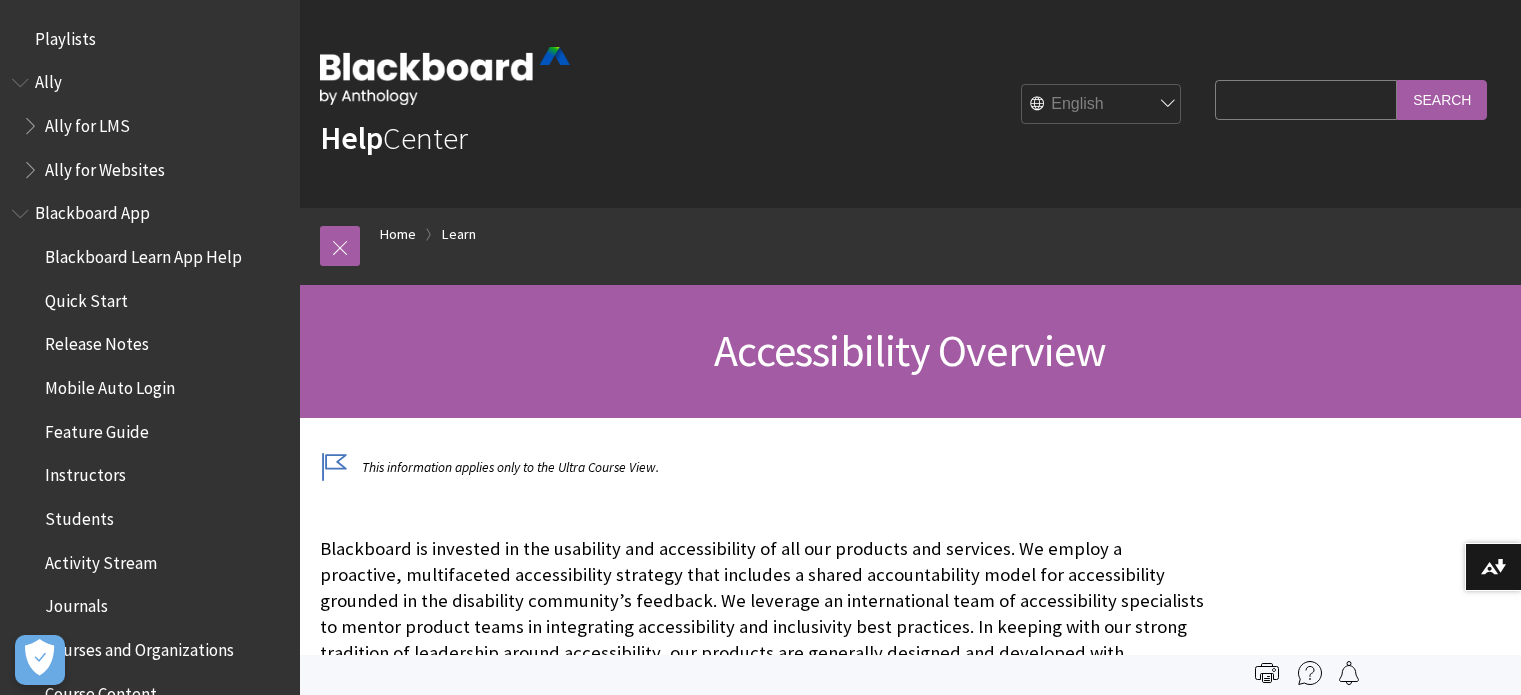 scroll, scrollTop: 0, scrollLeft: 0, axis: both 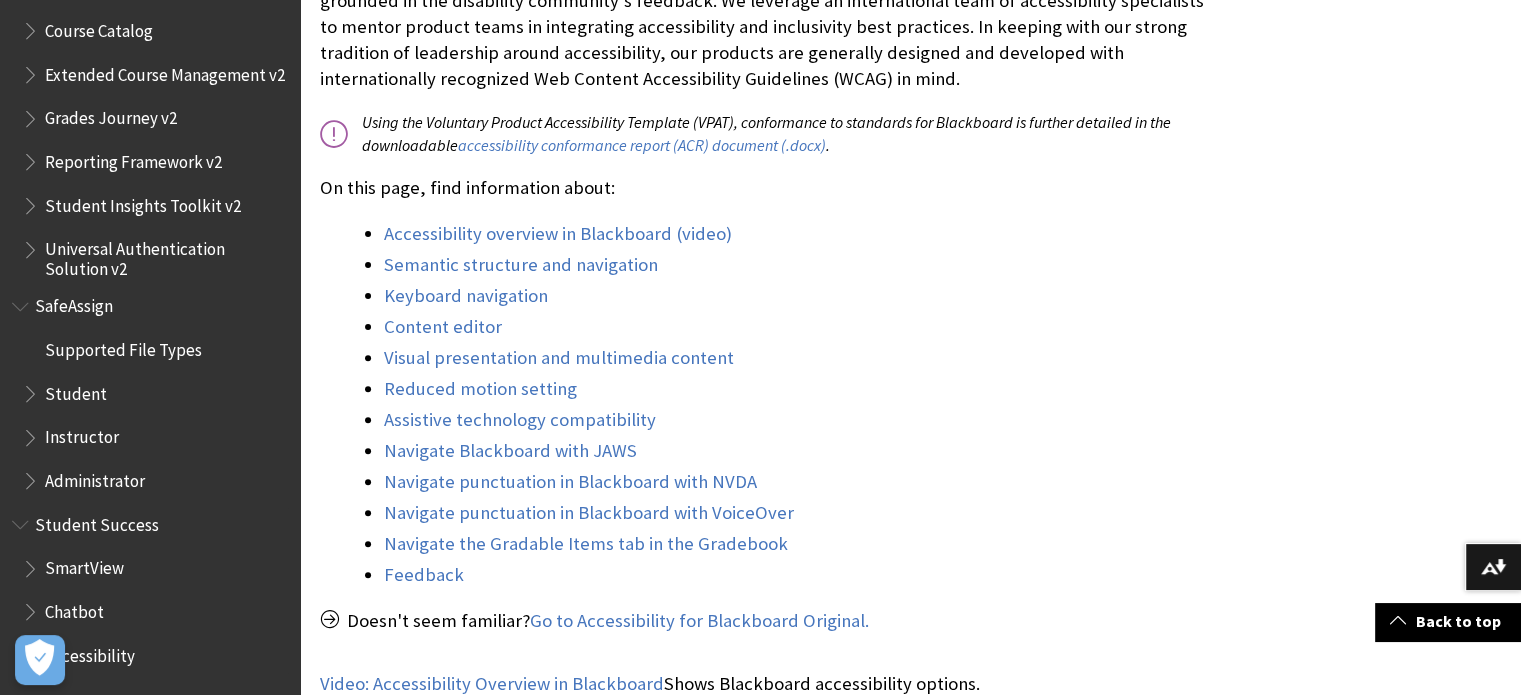 click on "Chatbot" at bounding box center (74, 608) 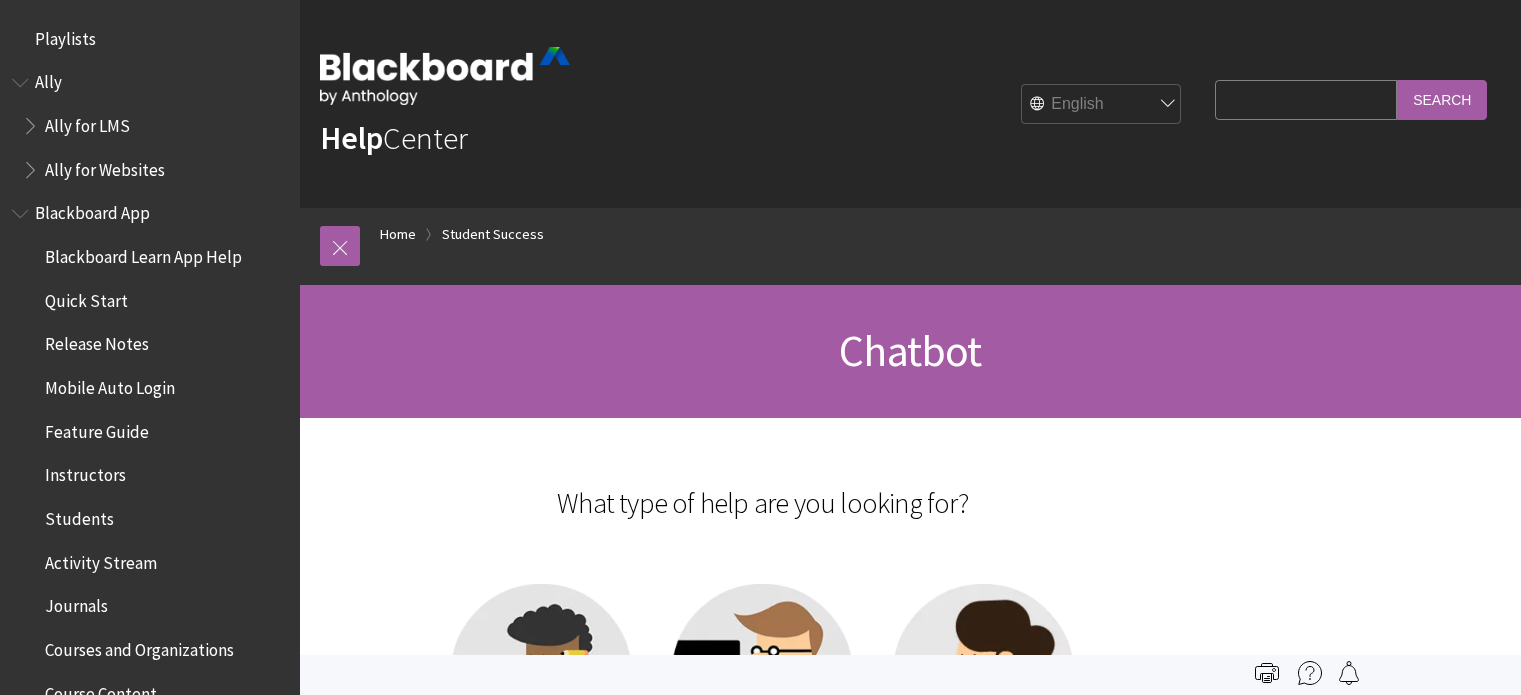 scroll, scrollTop: 0, scrollLeft: 0, axis: both 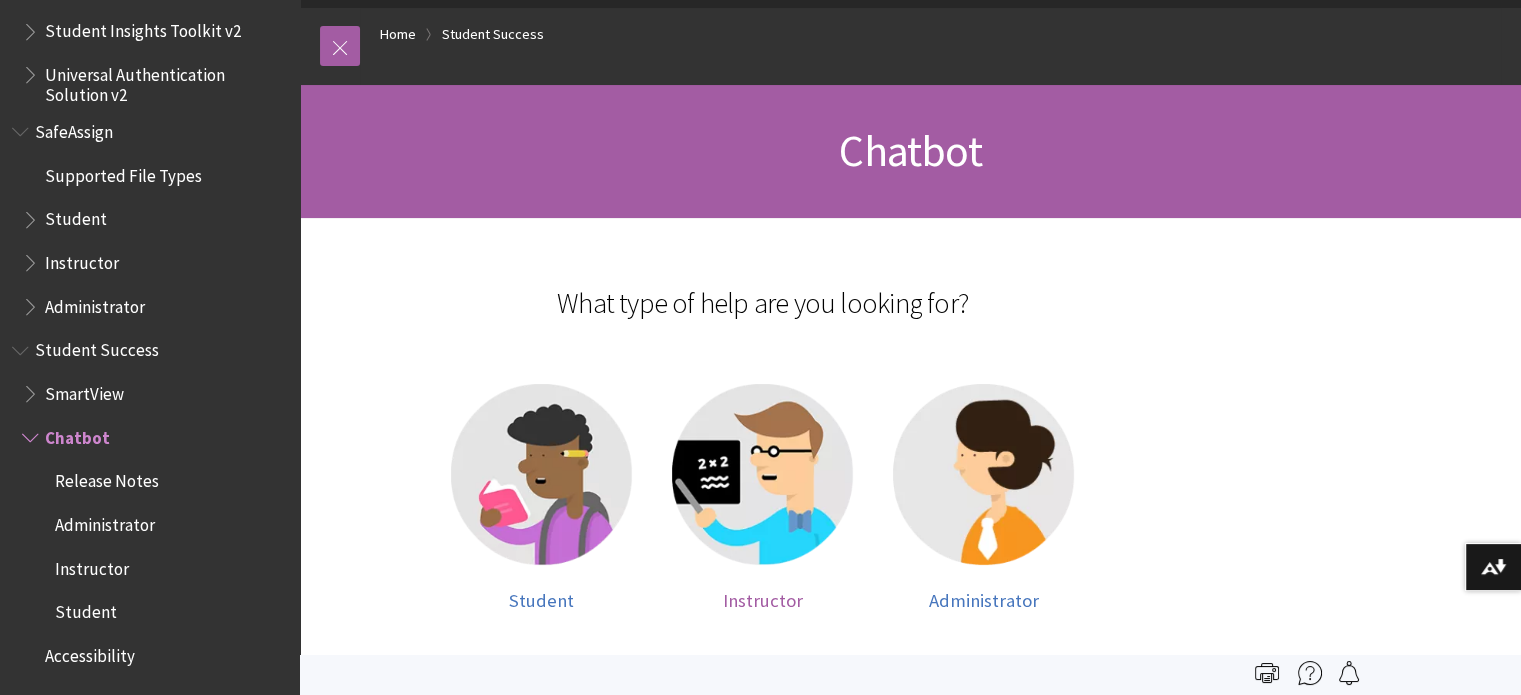 click on "Instructor" at bounding box center (763, 600) 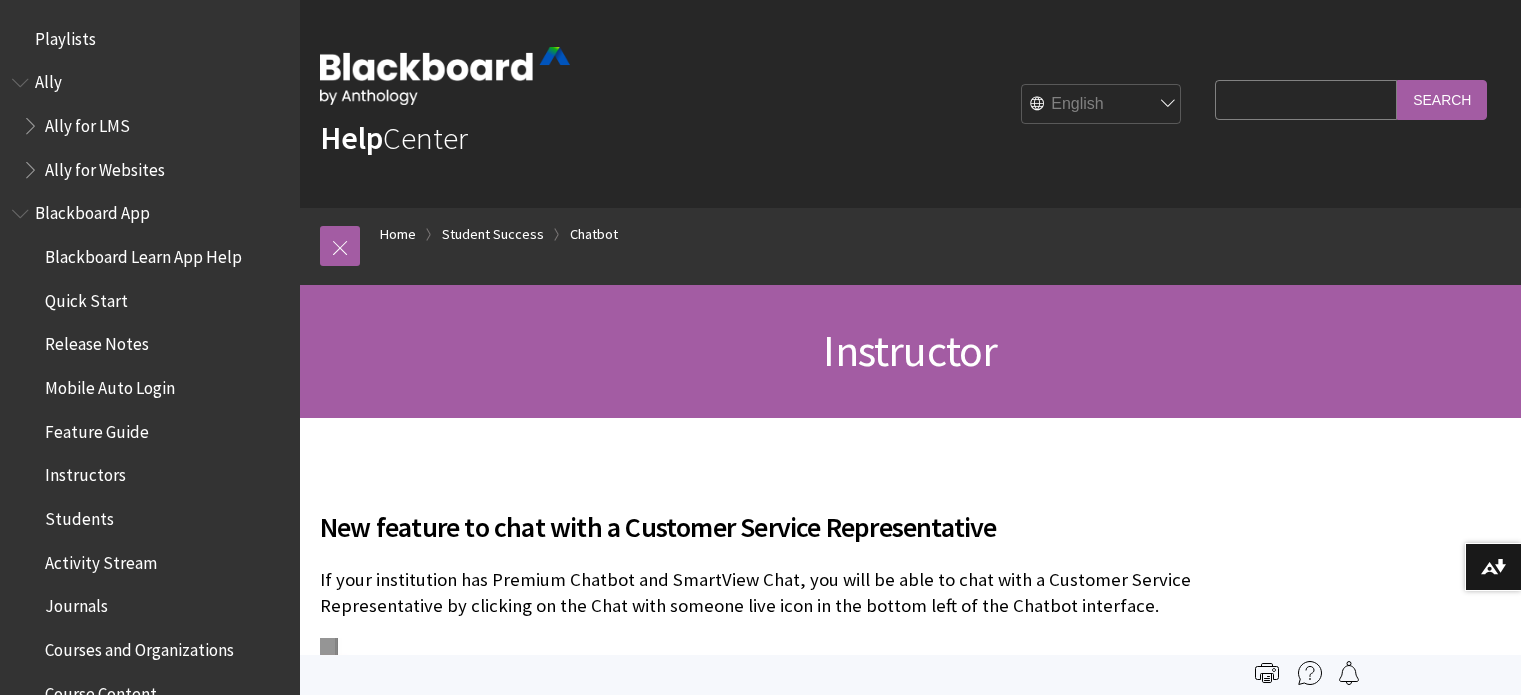 scroll, scrollTop: 0, scrollLeft: 0, axis: both 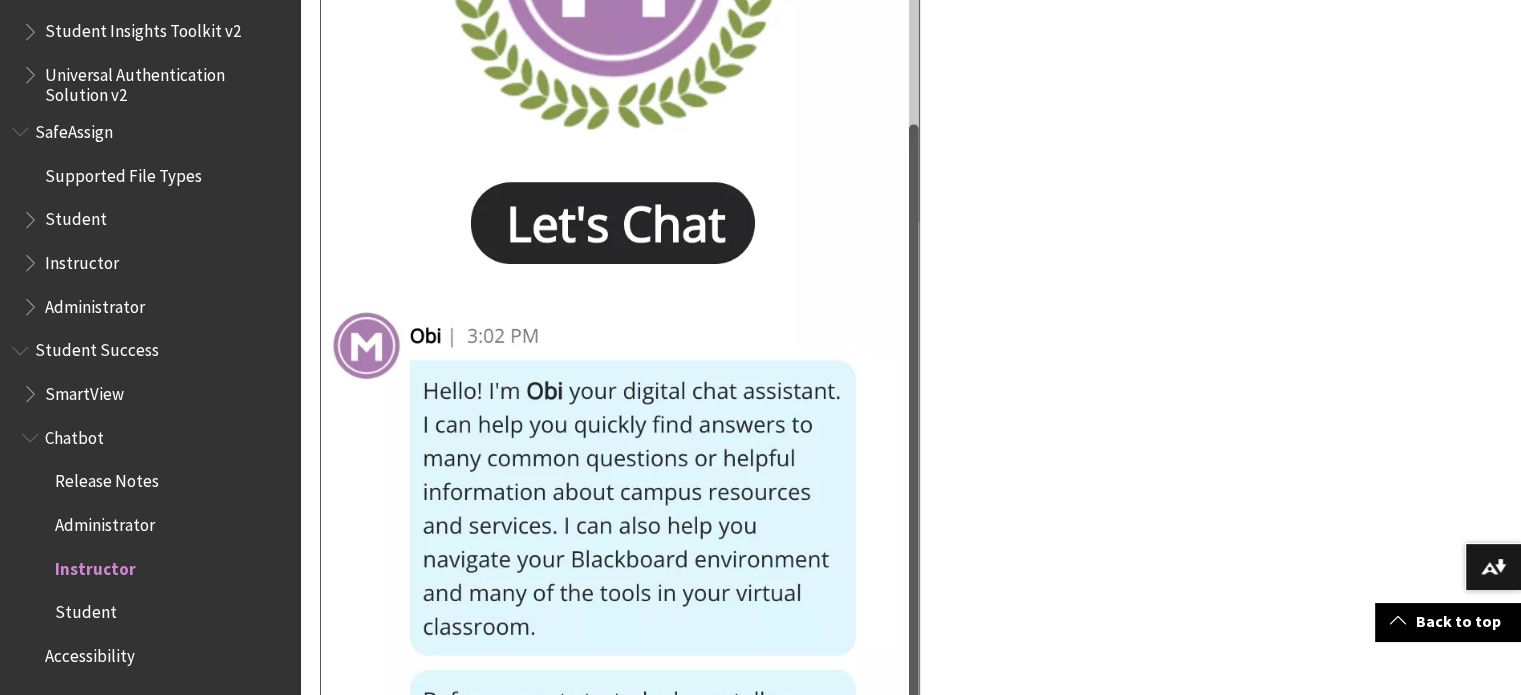 click at bounding box center (620, 449) 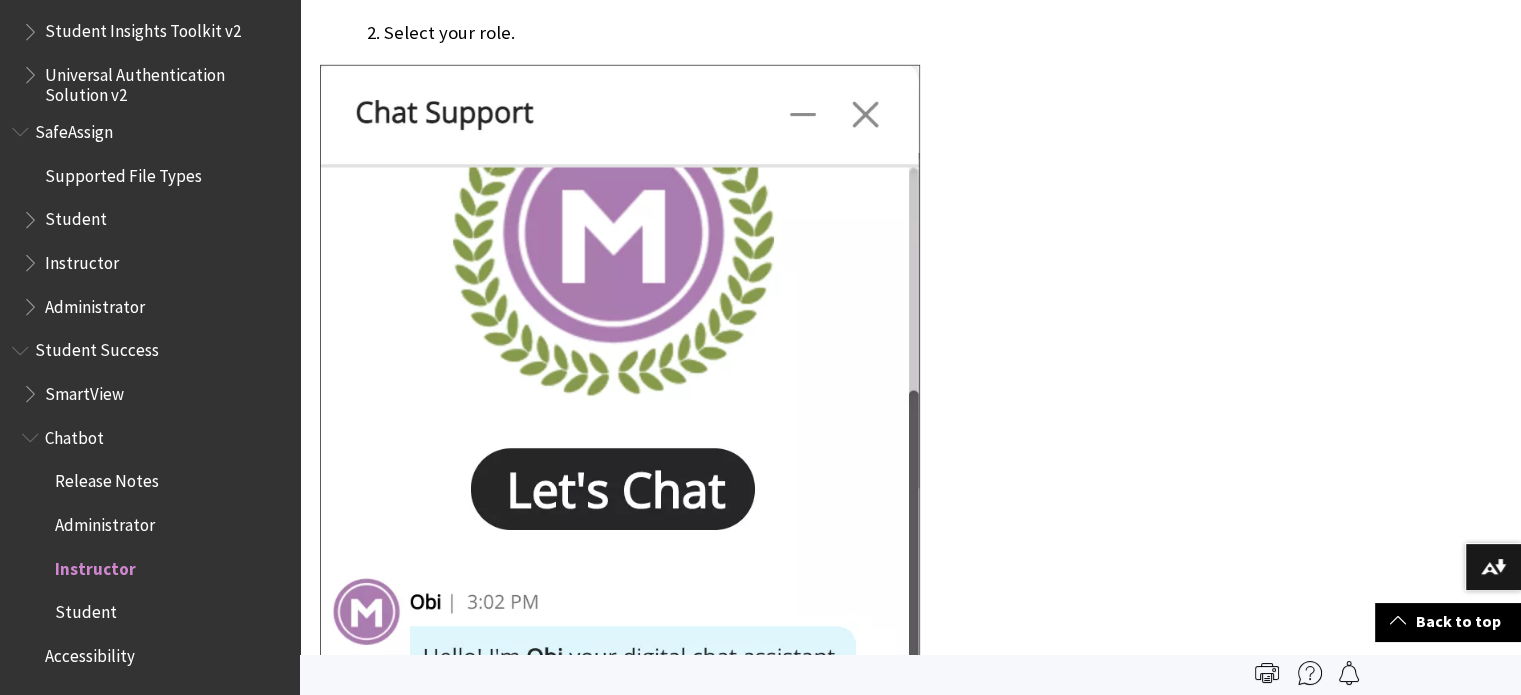 scroll, scrollTop: 6100, scrollLeft: 0, axis: vertical 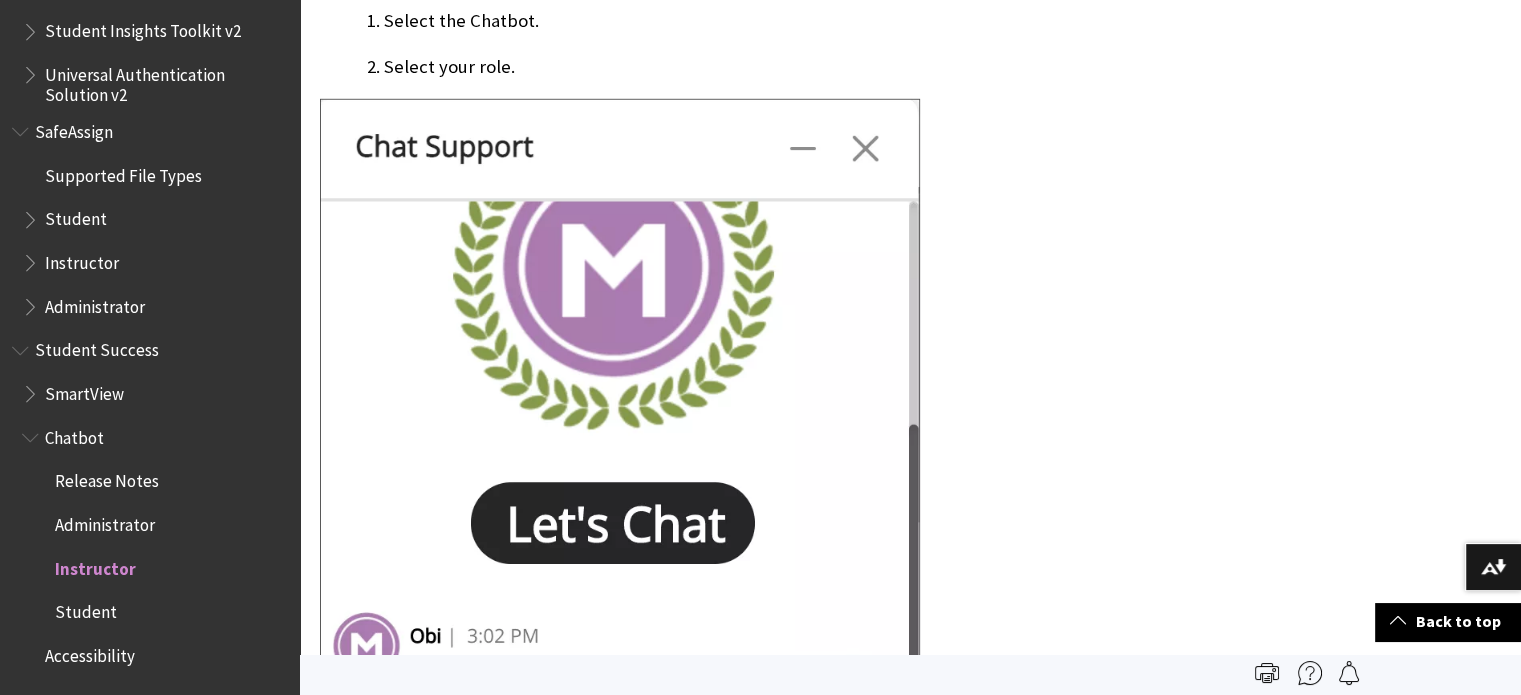click at bounding box center (620, 749) 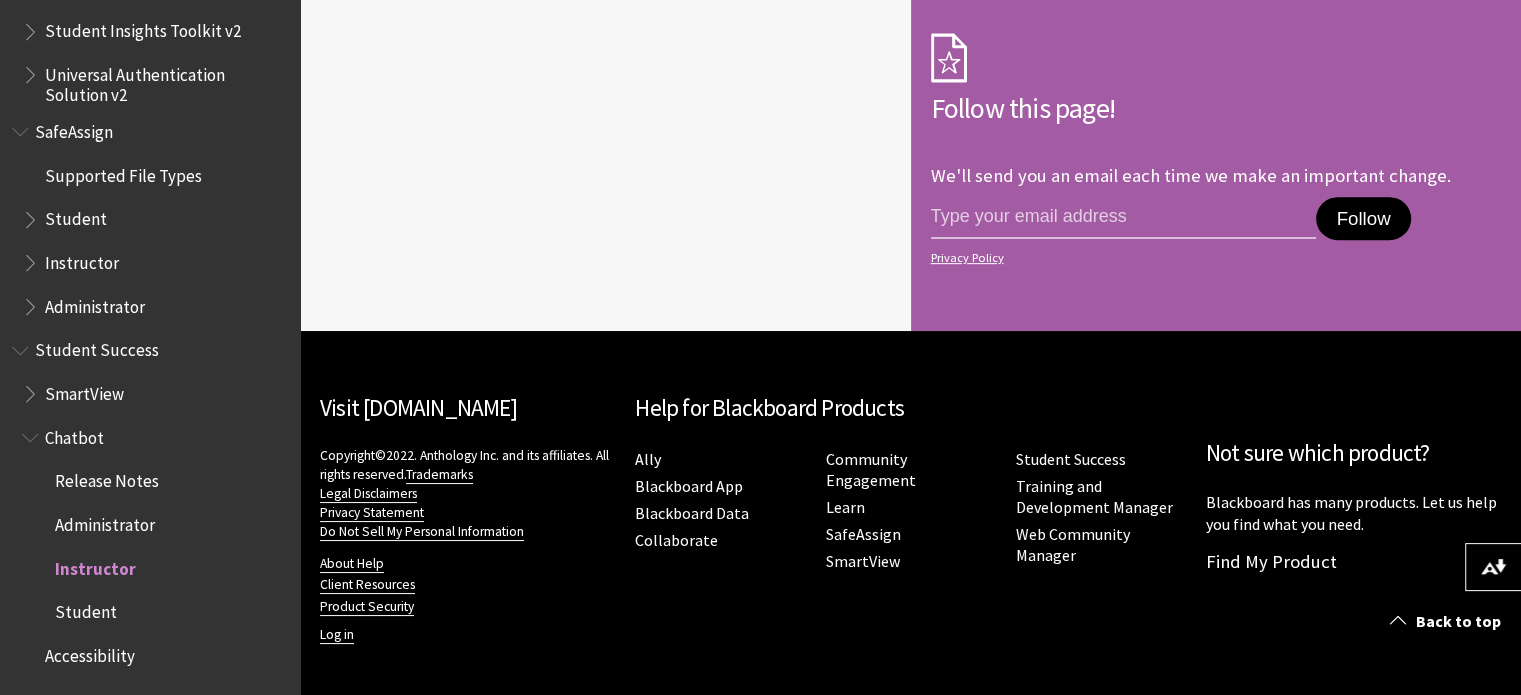 scroll, scrollTop: 8552, scrollLeft: 0, axis: vertical 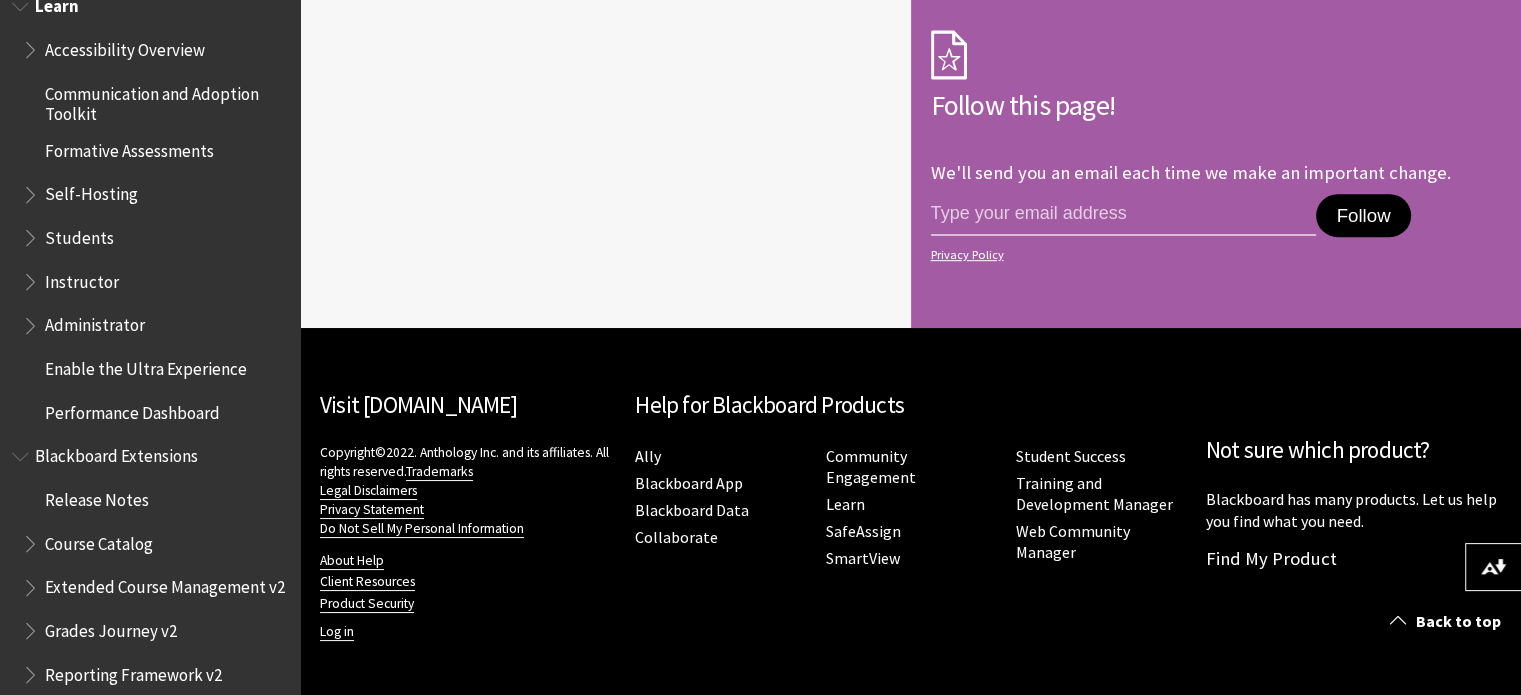 click on "Students" at bounding box center (79, 234) 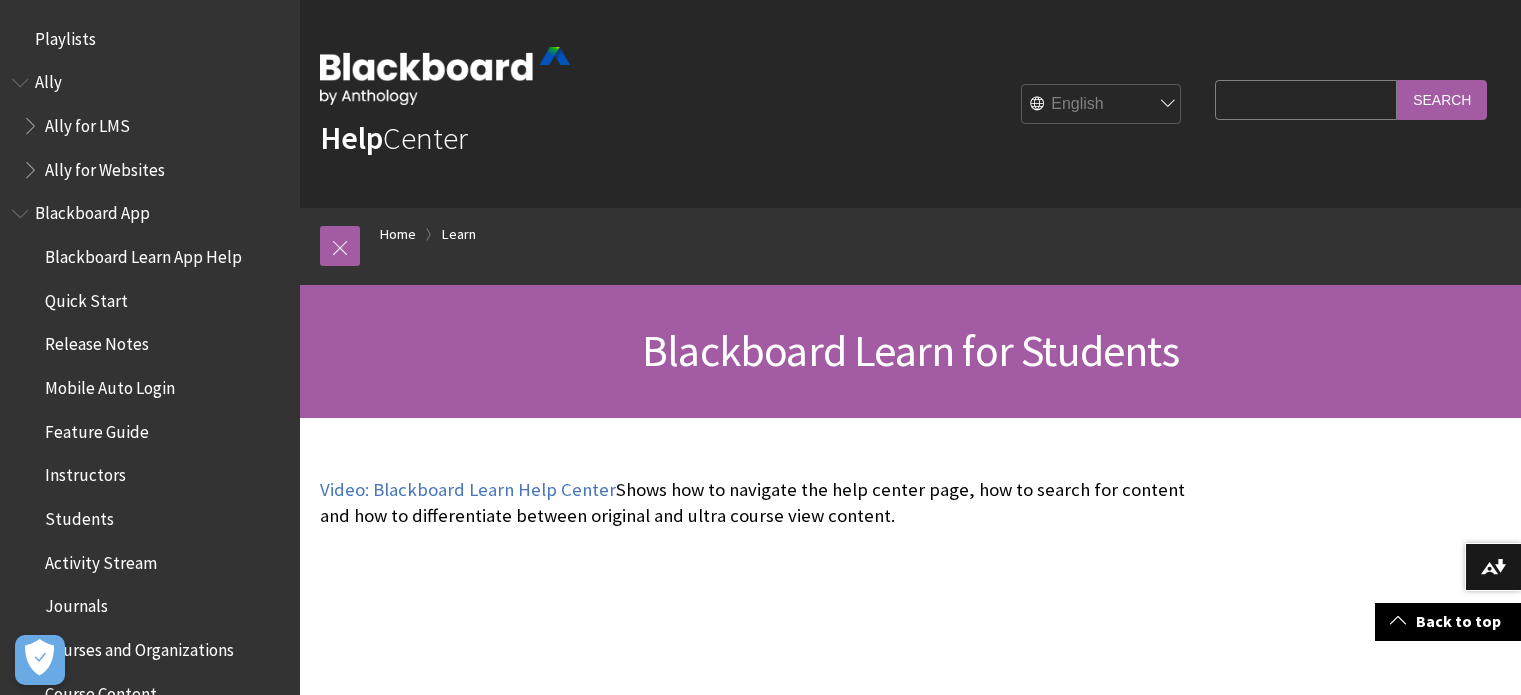 scroll, scrollTop: 1100, scrollLeft: 0, axis: vertical 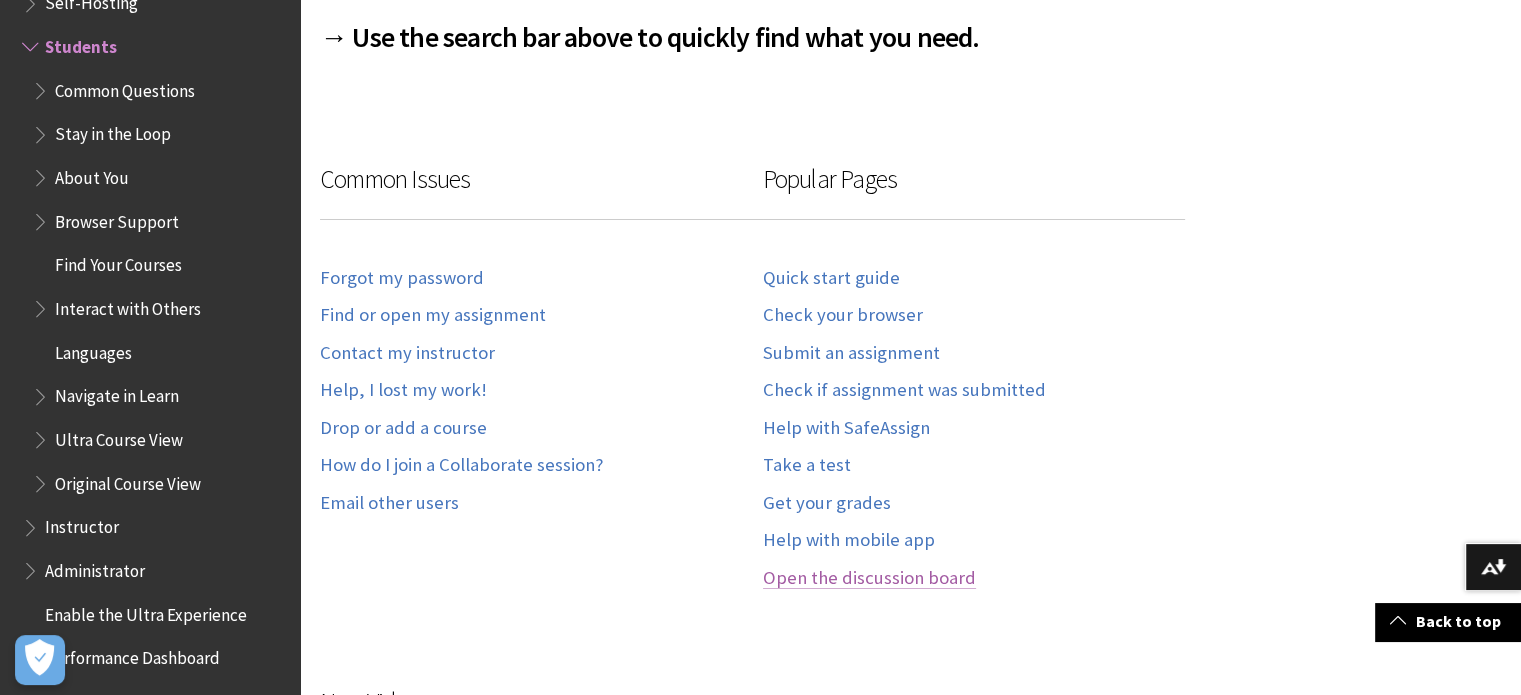 click on "Open the discussion board" at bounding box center [869, 578] 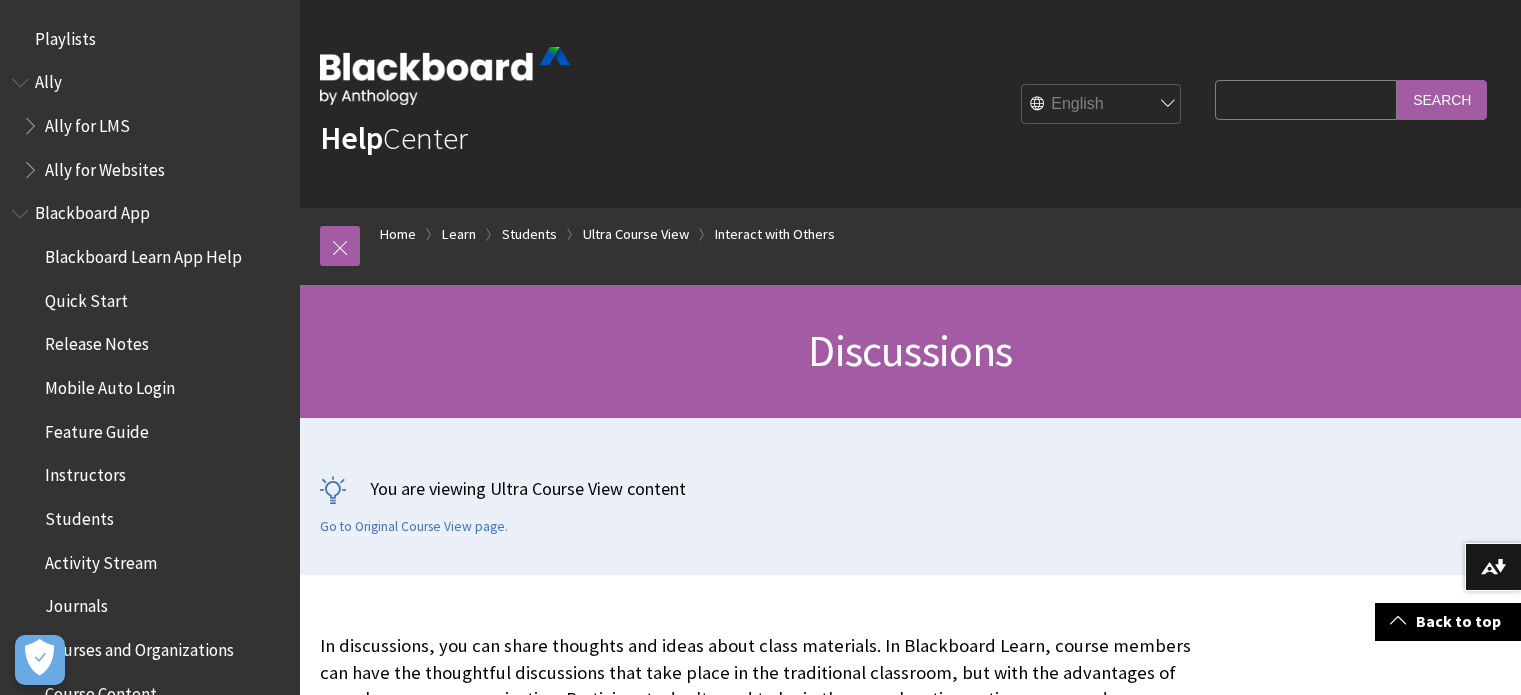 scroll, scrollTop: 800, scrollLeft: 0, axis: vertical 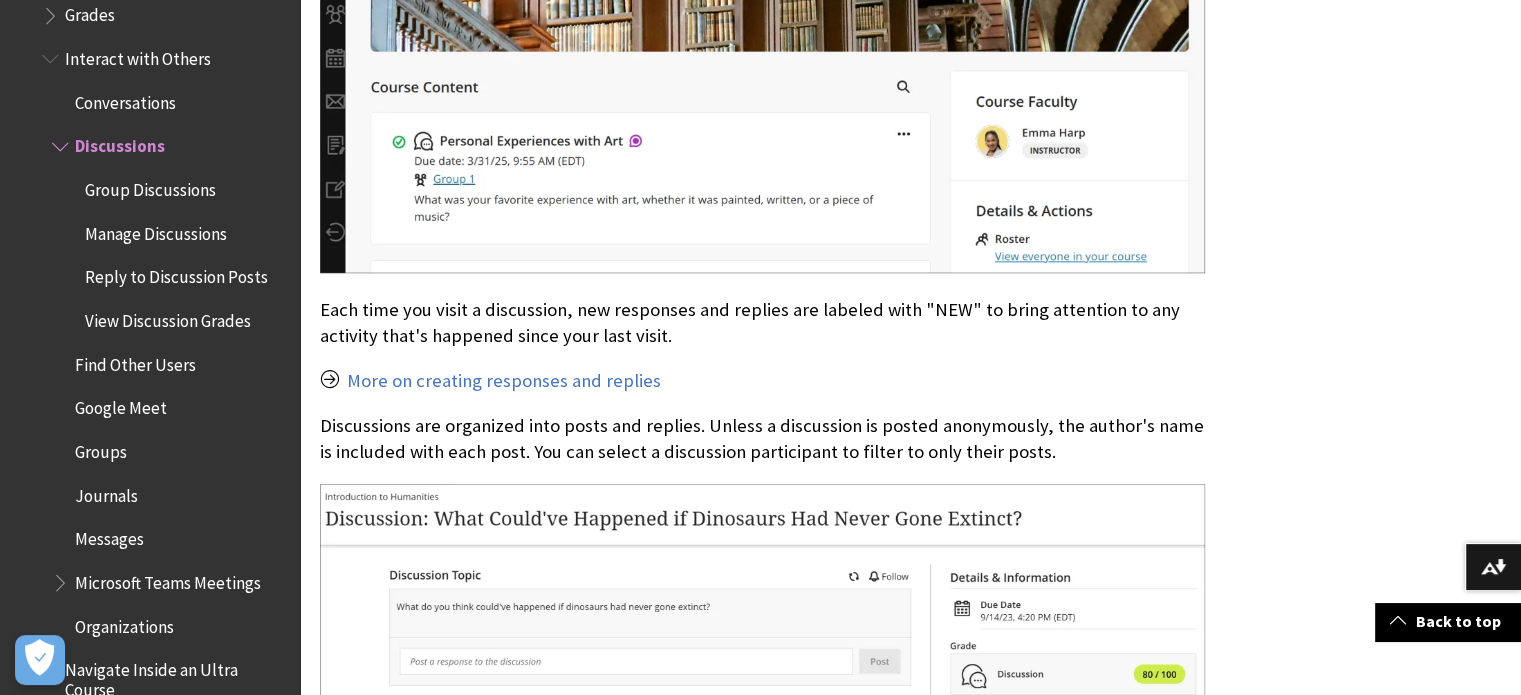 click on "Groups" at bounding box center [101, 448] 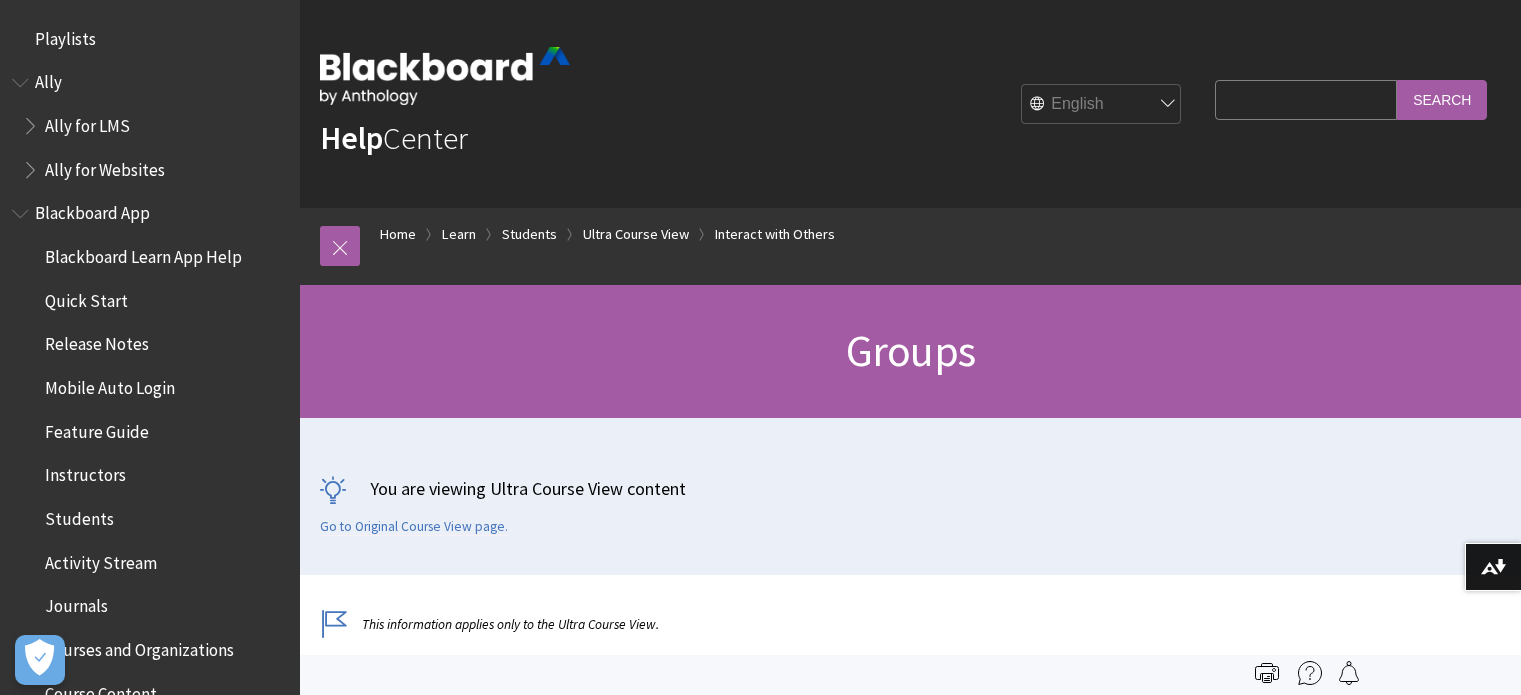 scroll, scrollTop: 0, scrollLeft: 0, axis: both 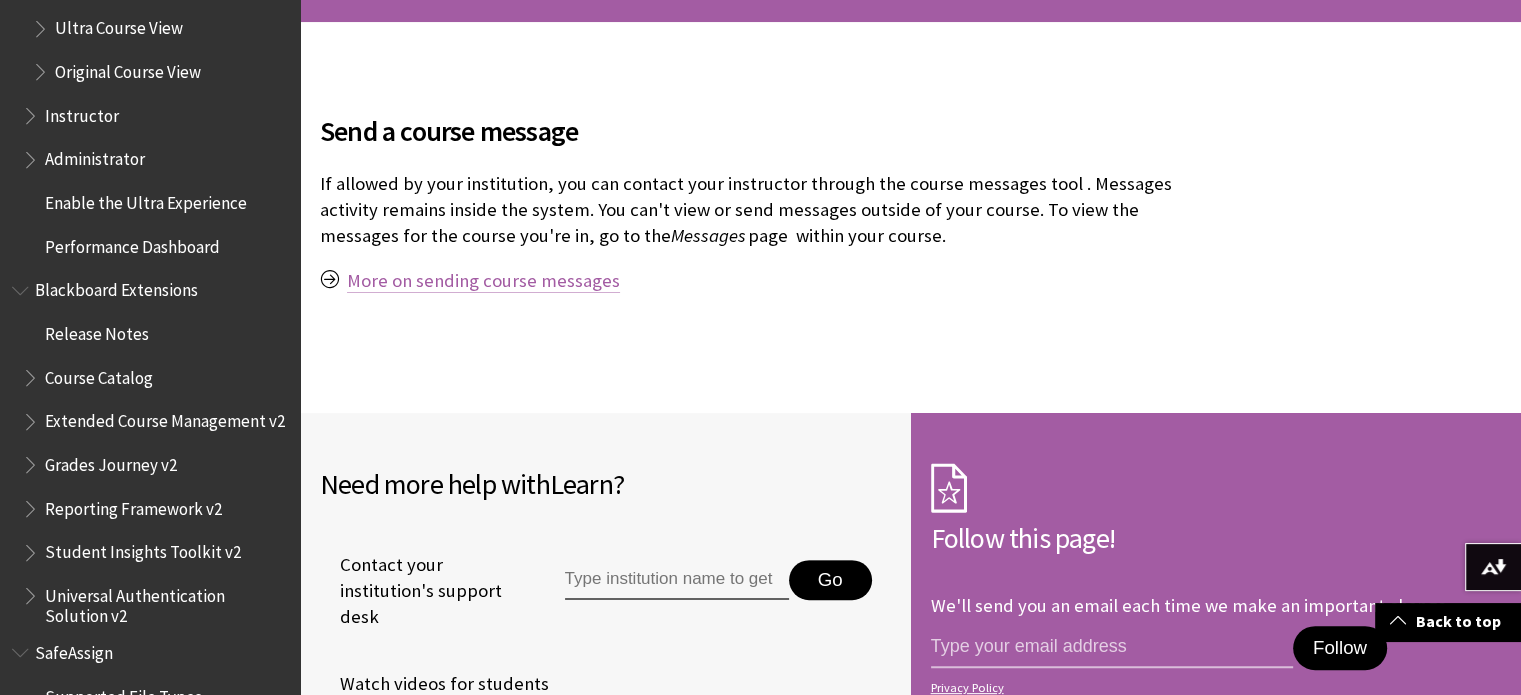 click on "More on sending course messages" at bounding box center (483, 281) 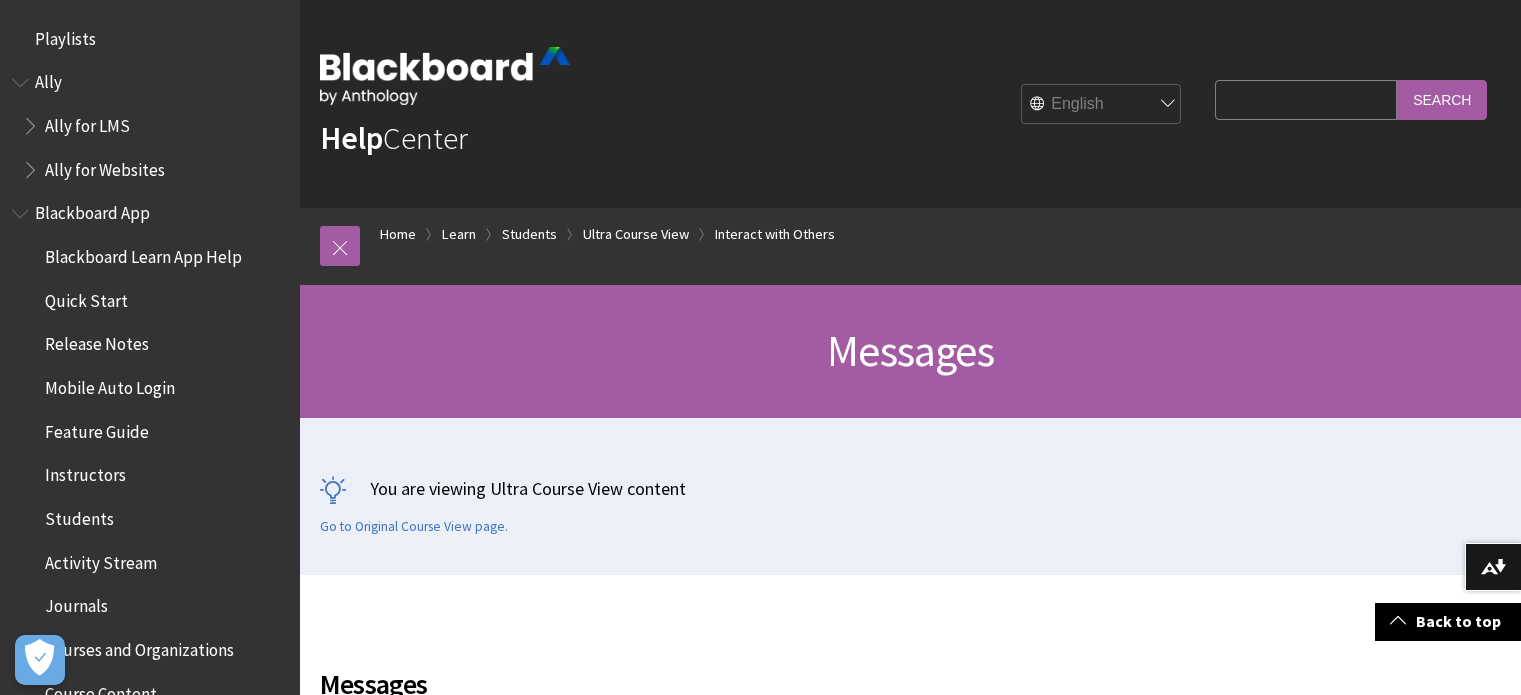 scroll, scrollTop: 1000, scrollLeft: 0, axis: vertical 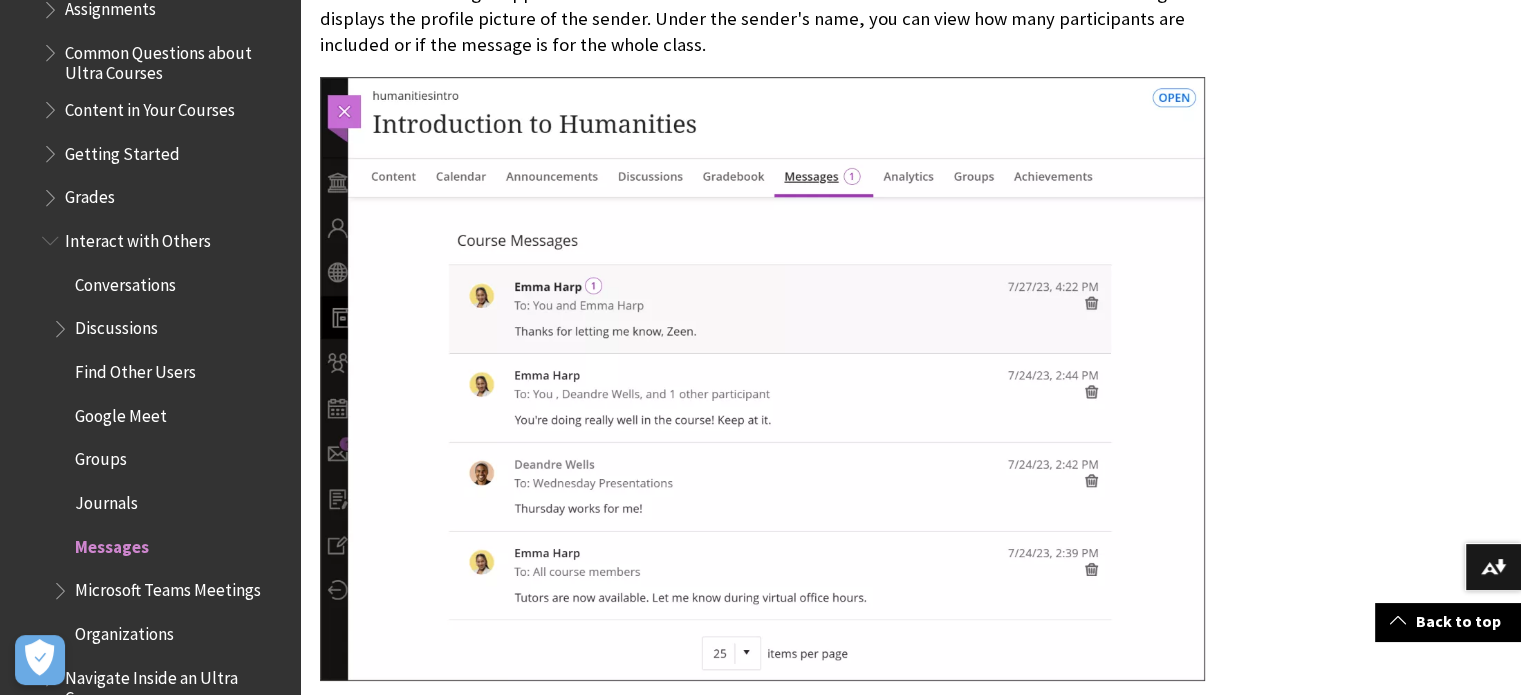 click on "Interact with Others" at bounding box center [138, 237] 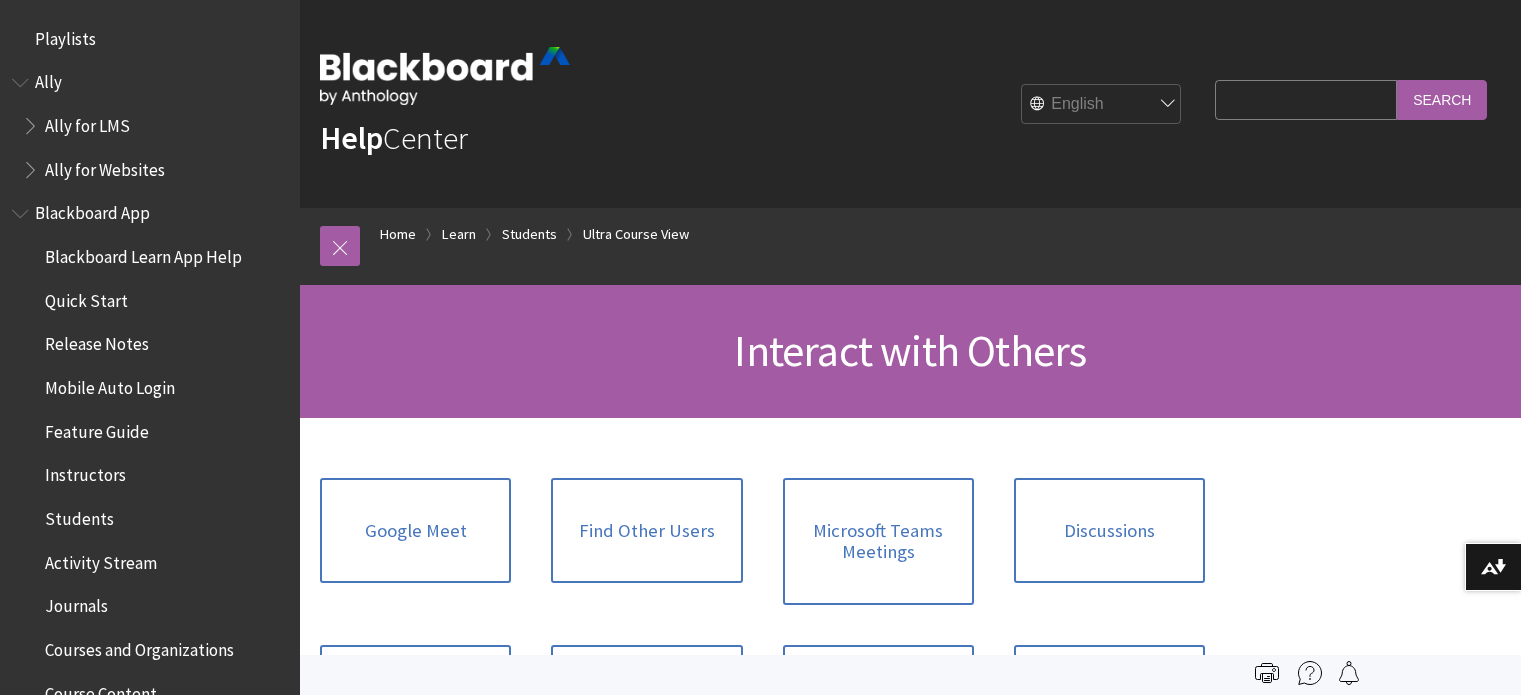 scroll, scrollTop: 0, scrollLeft: 0, axis: both 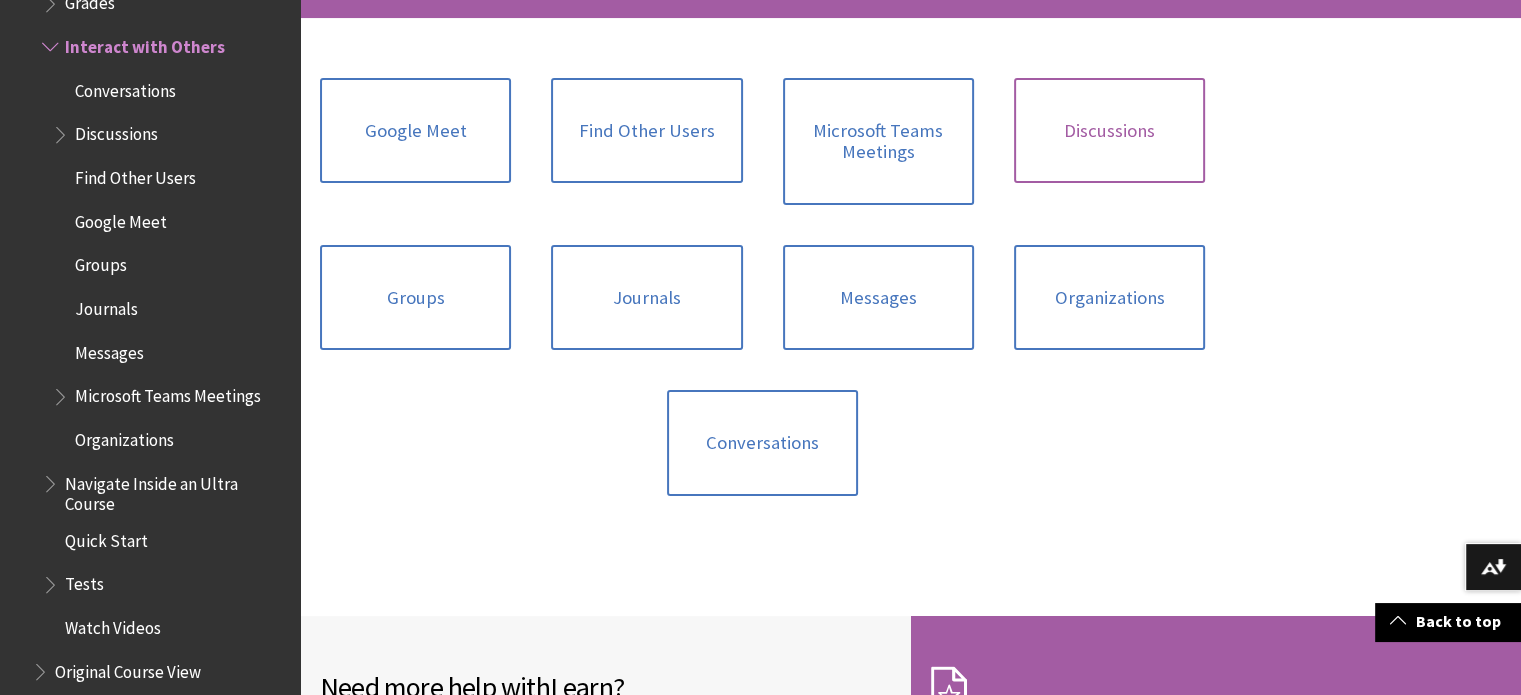 click on "Discussions" at bounding box center (1109, 131) 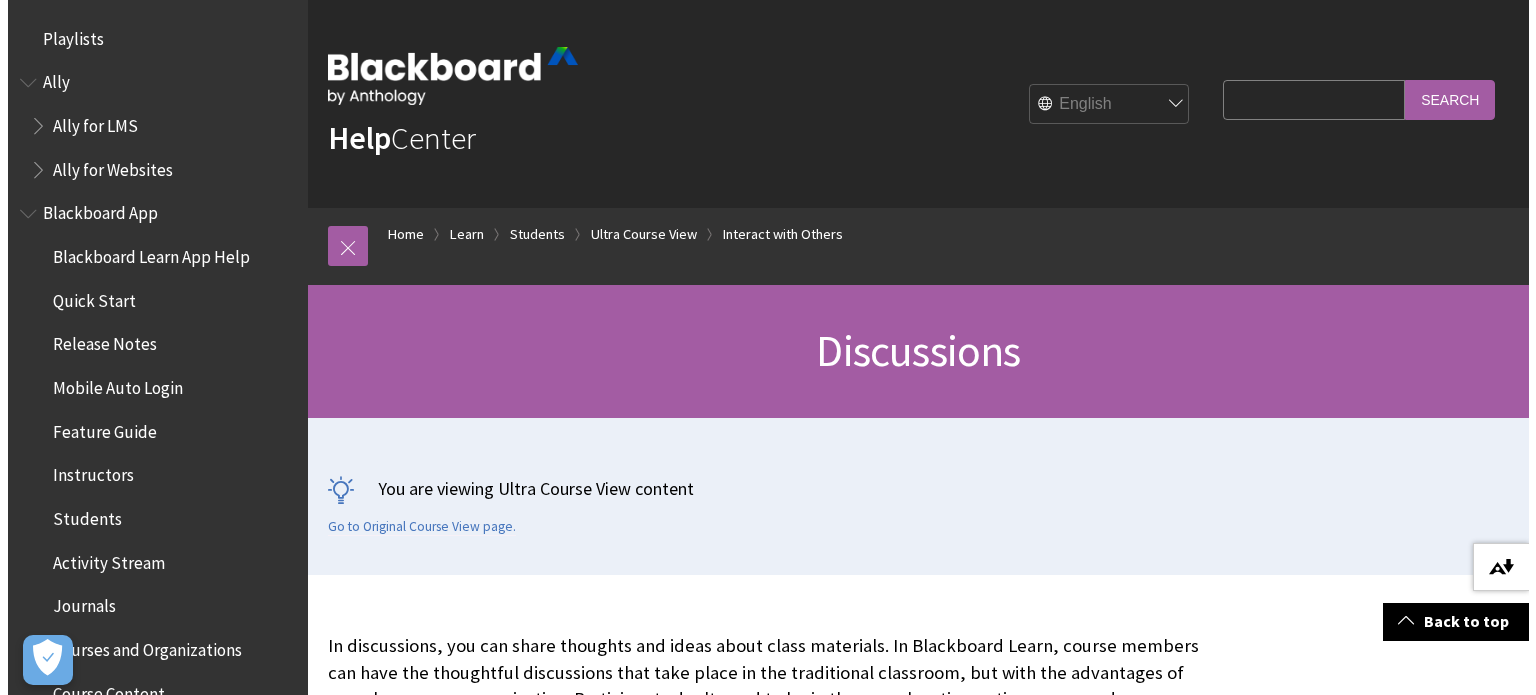scroll, scrollTop: 1900, scrollLeft: 0, axis: vertical 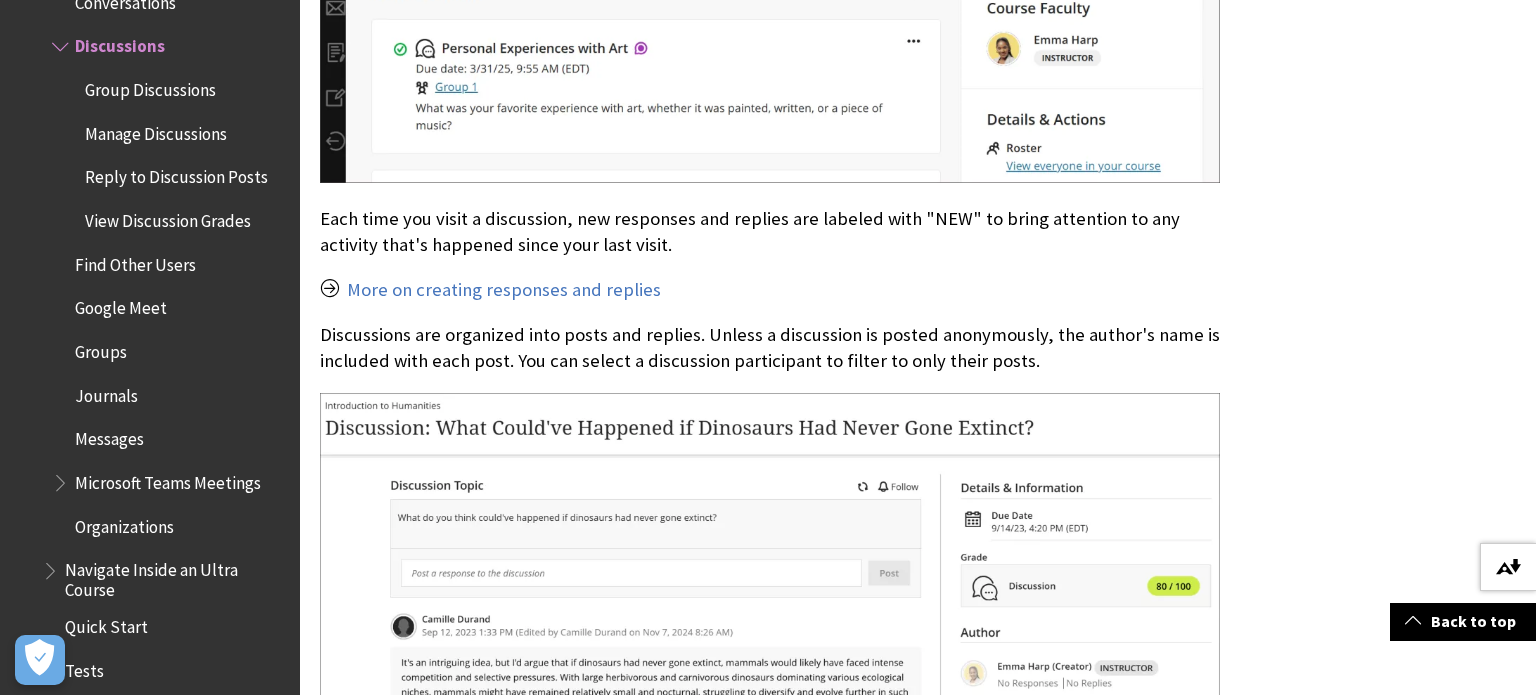 click at bounding box center (1508, 567) 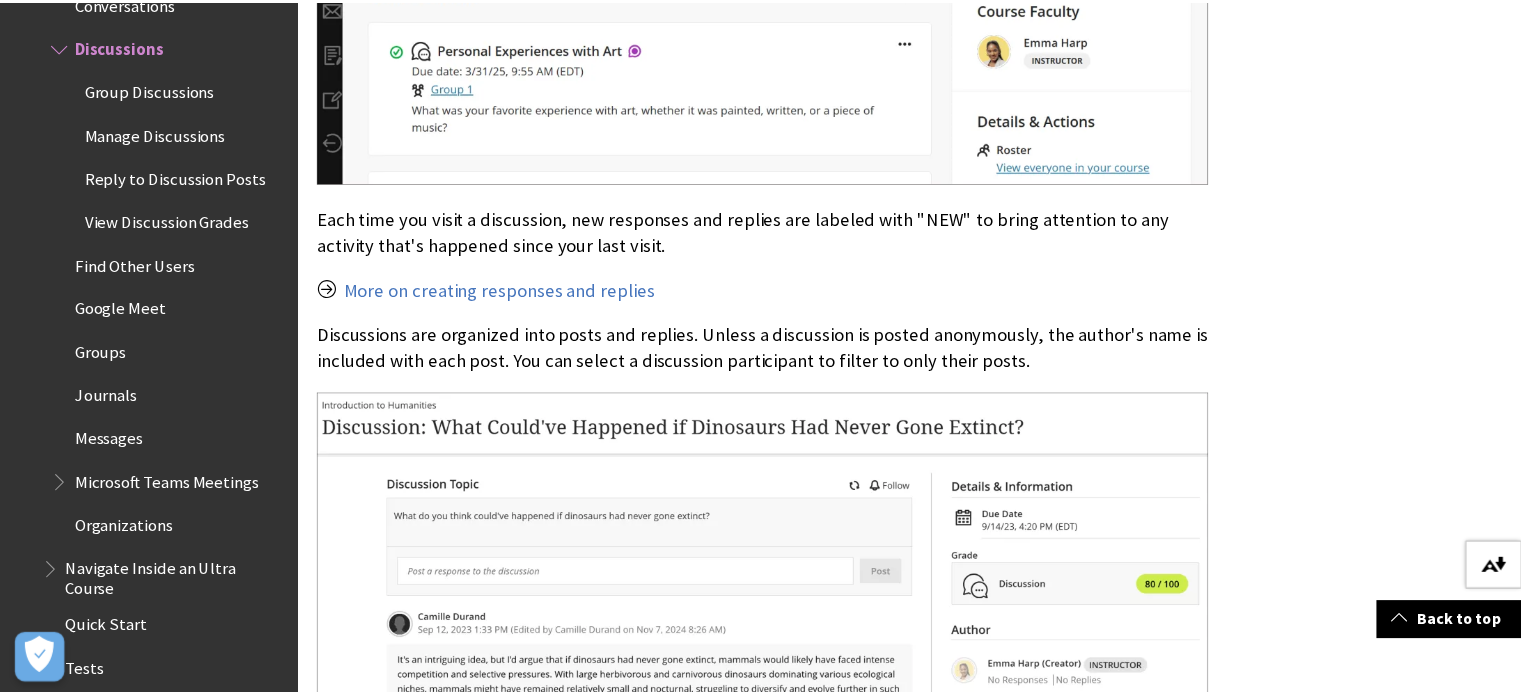 scroll, scrollTop: 0, scrollLeft: 0, axis: both 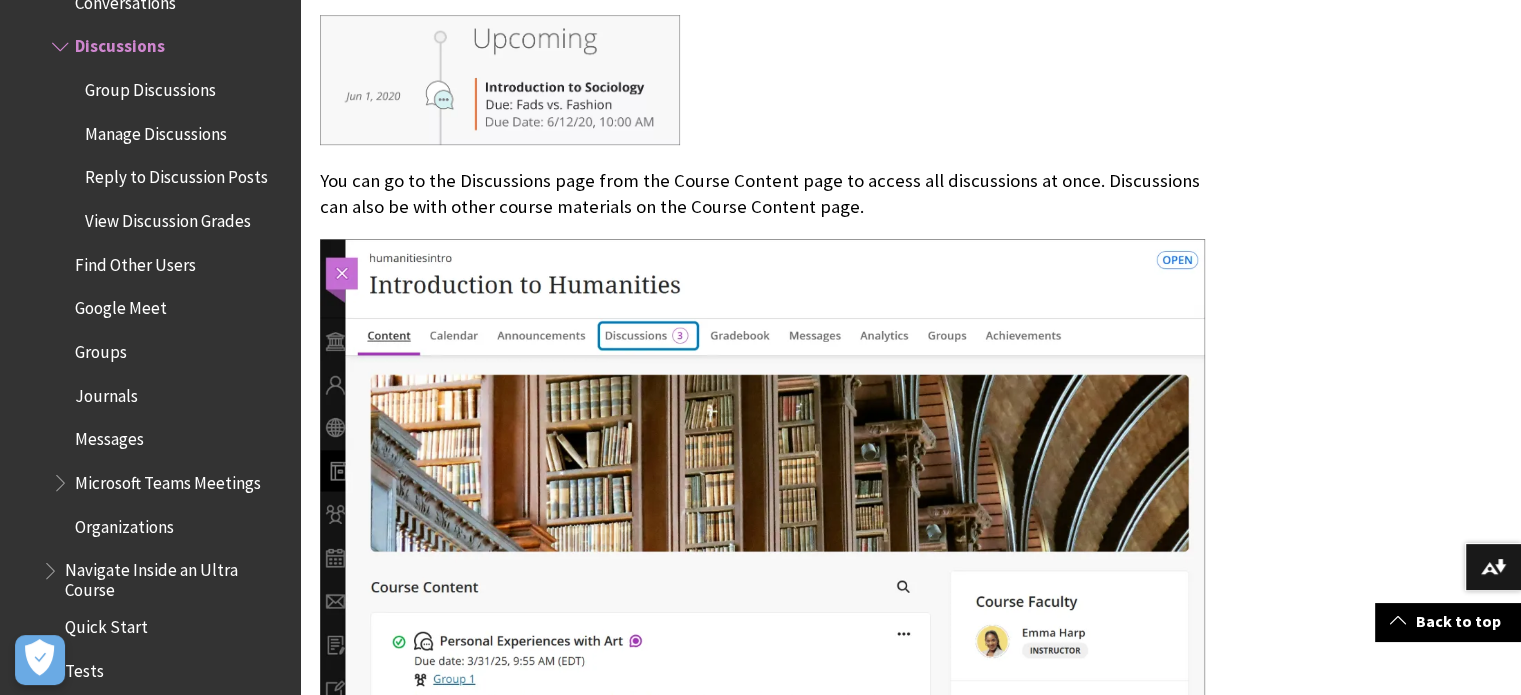 click at bounding box center [762, 506] 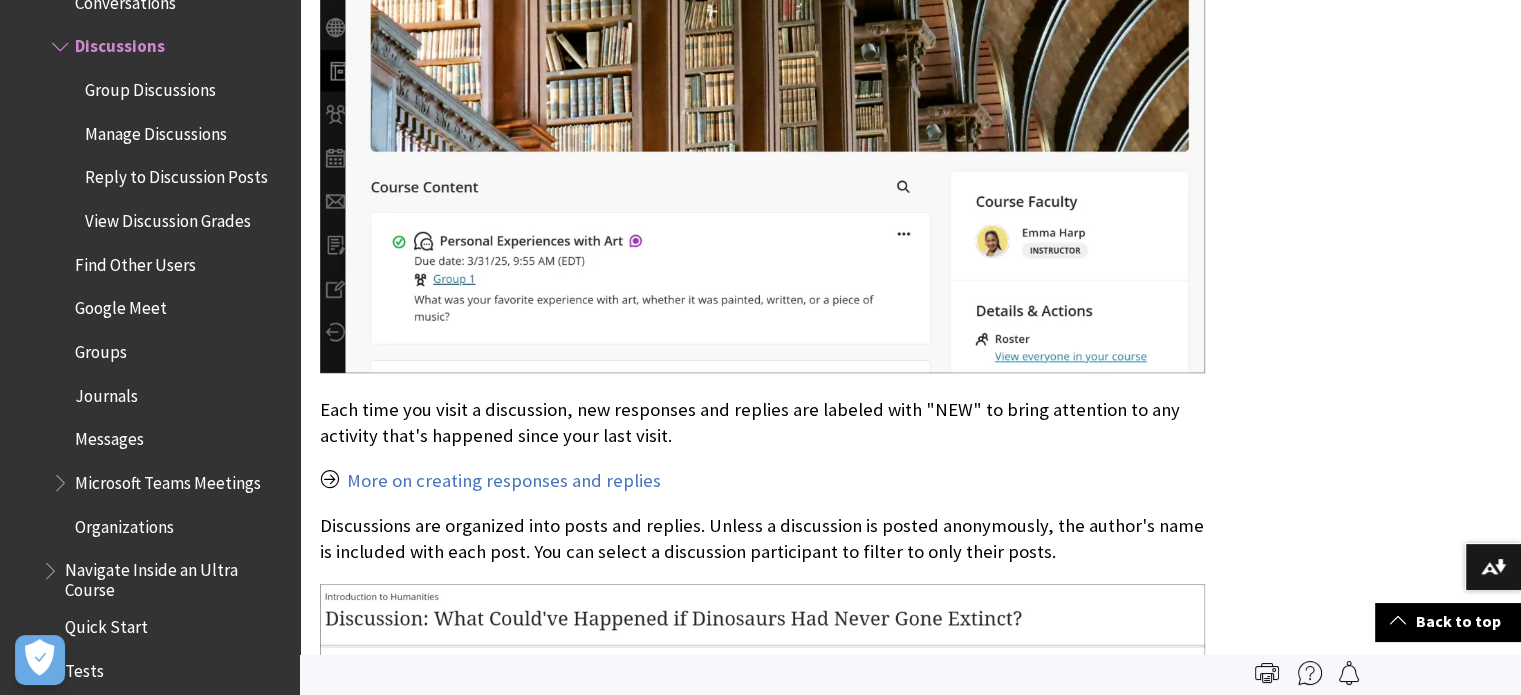 scroll, scrollTop: 1200, scrollLeft: 0, axis: vertical 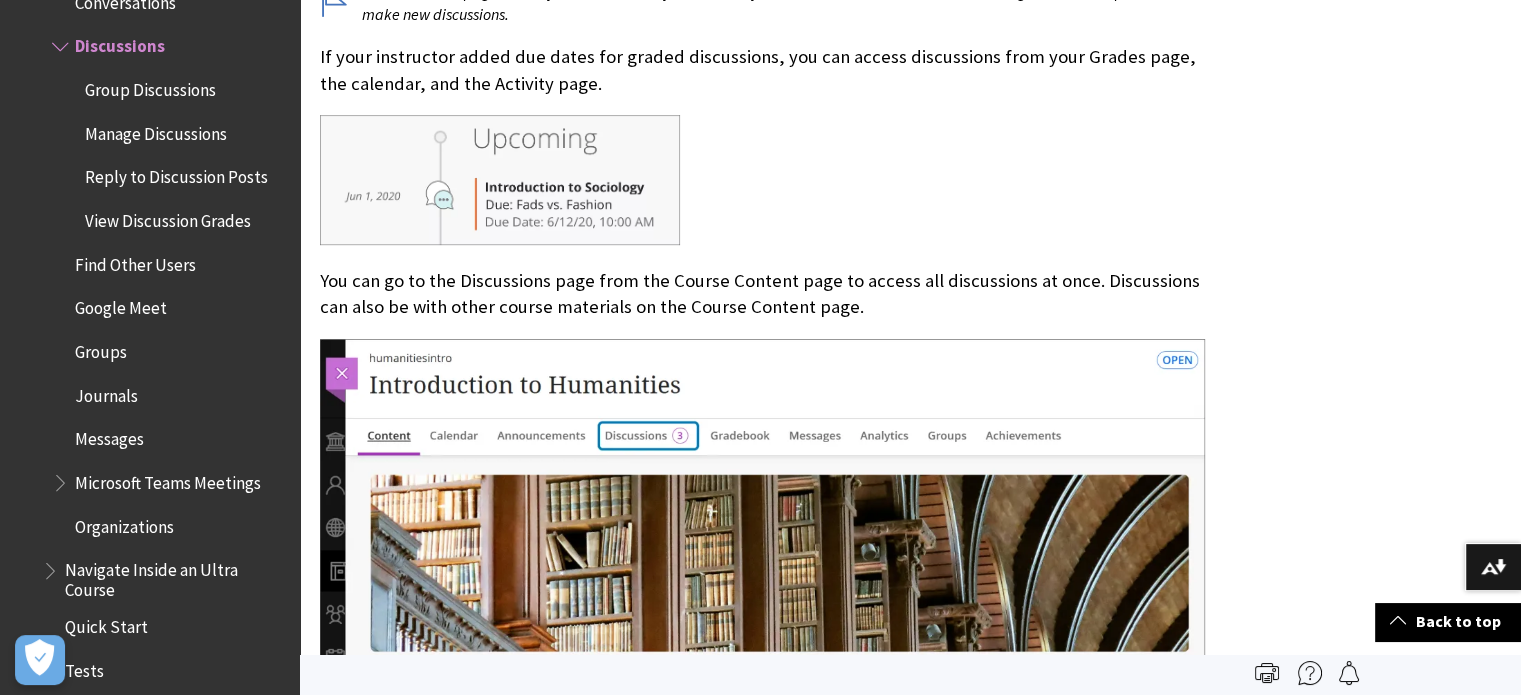 click at bounding box center (762, 606) 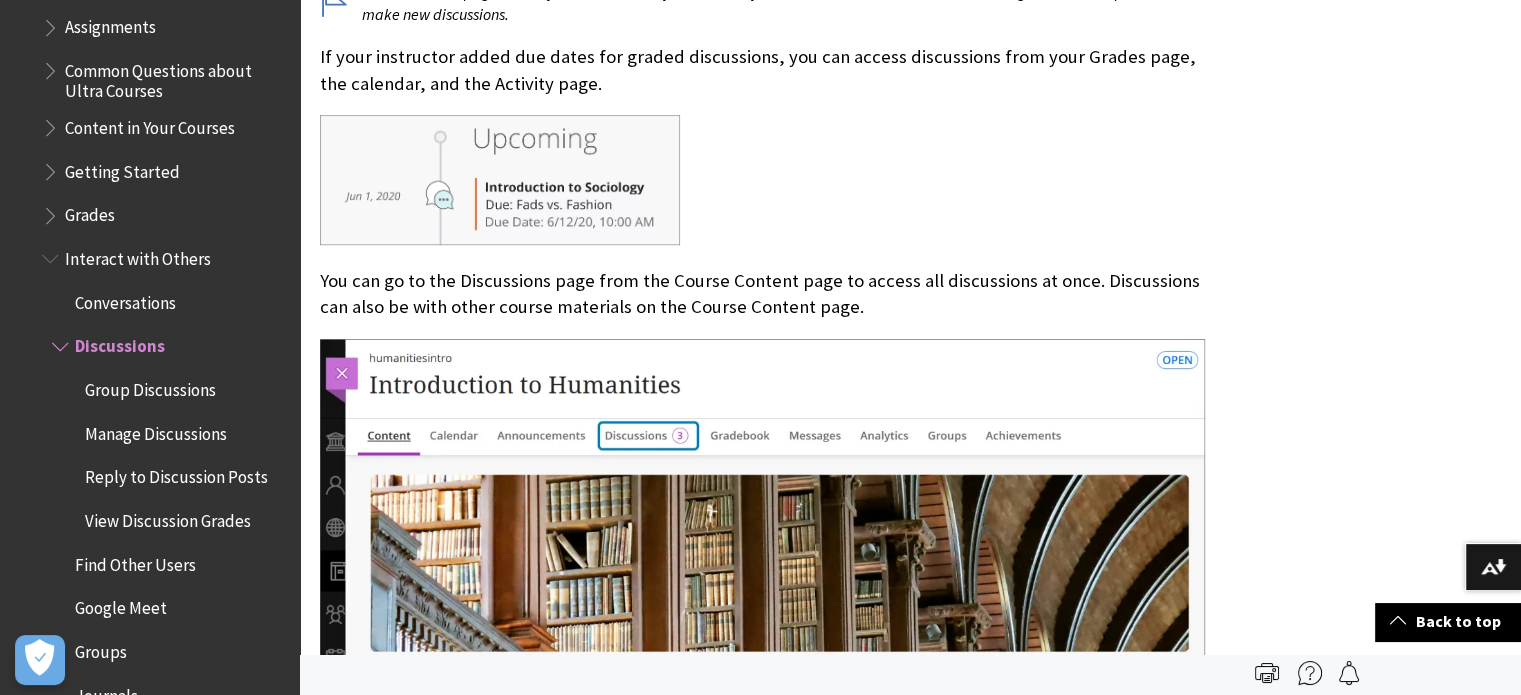 scroll, scrollTop: 2326, scrollLeft: 0, axis: vertical 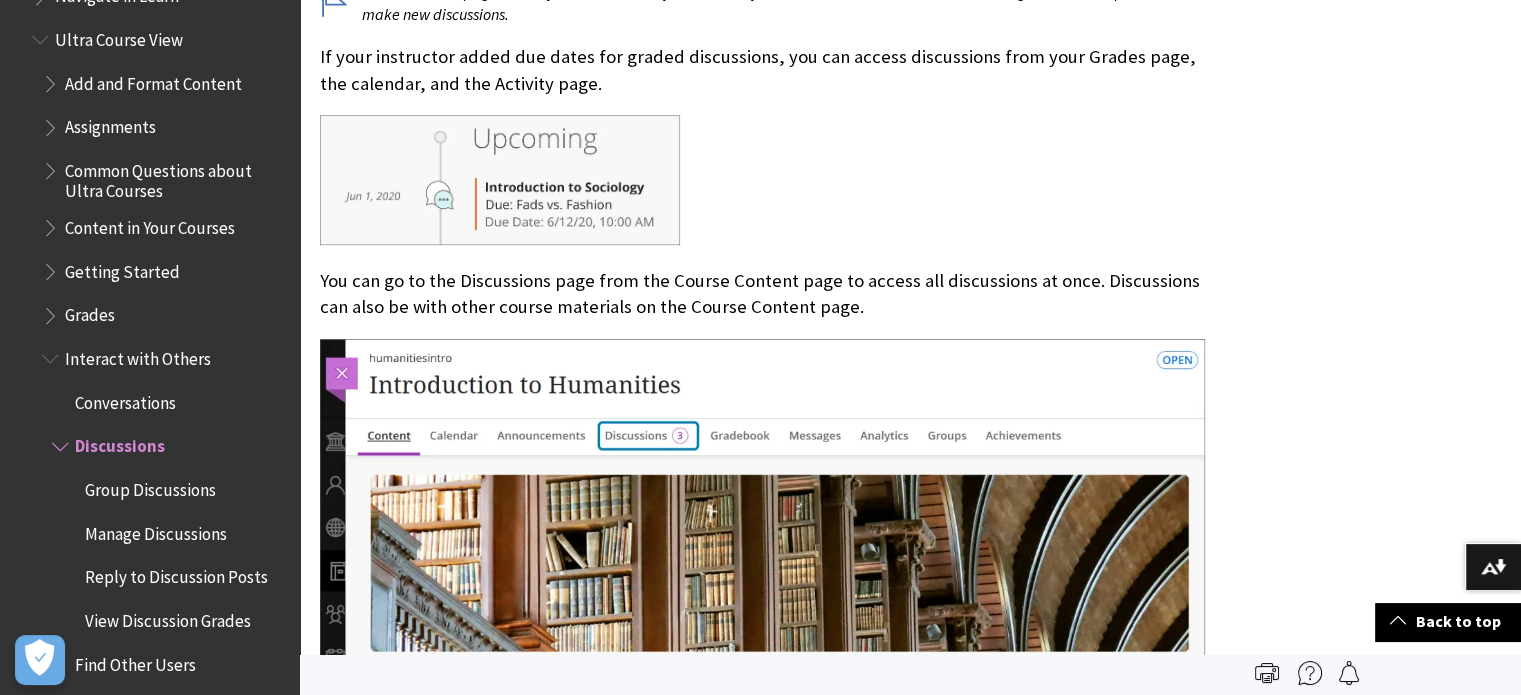 click on "Conversations" at bounding box center (125, 399) 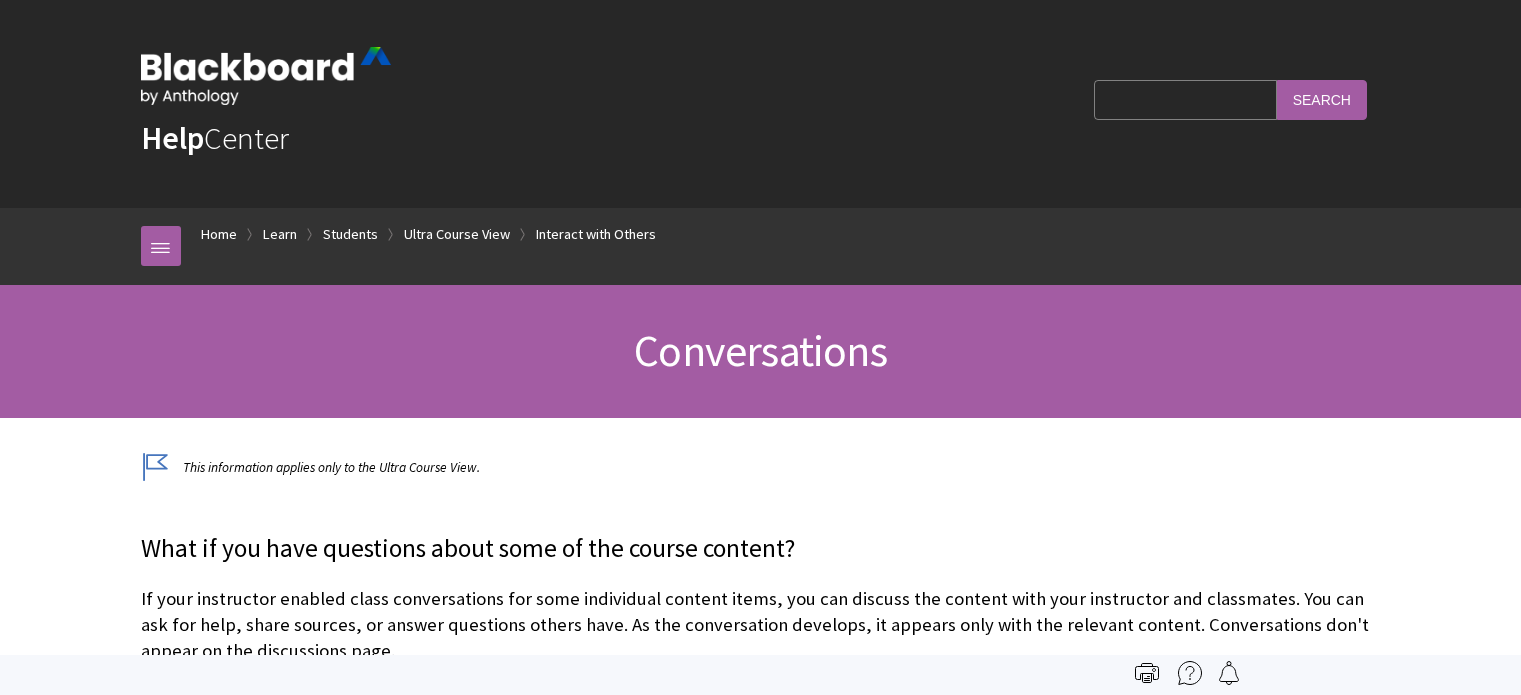 scroll, scrollTop: 0, scrollLeft: 0, axis: both 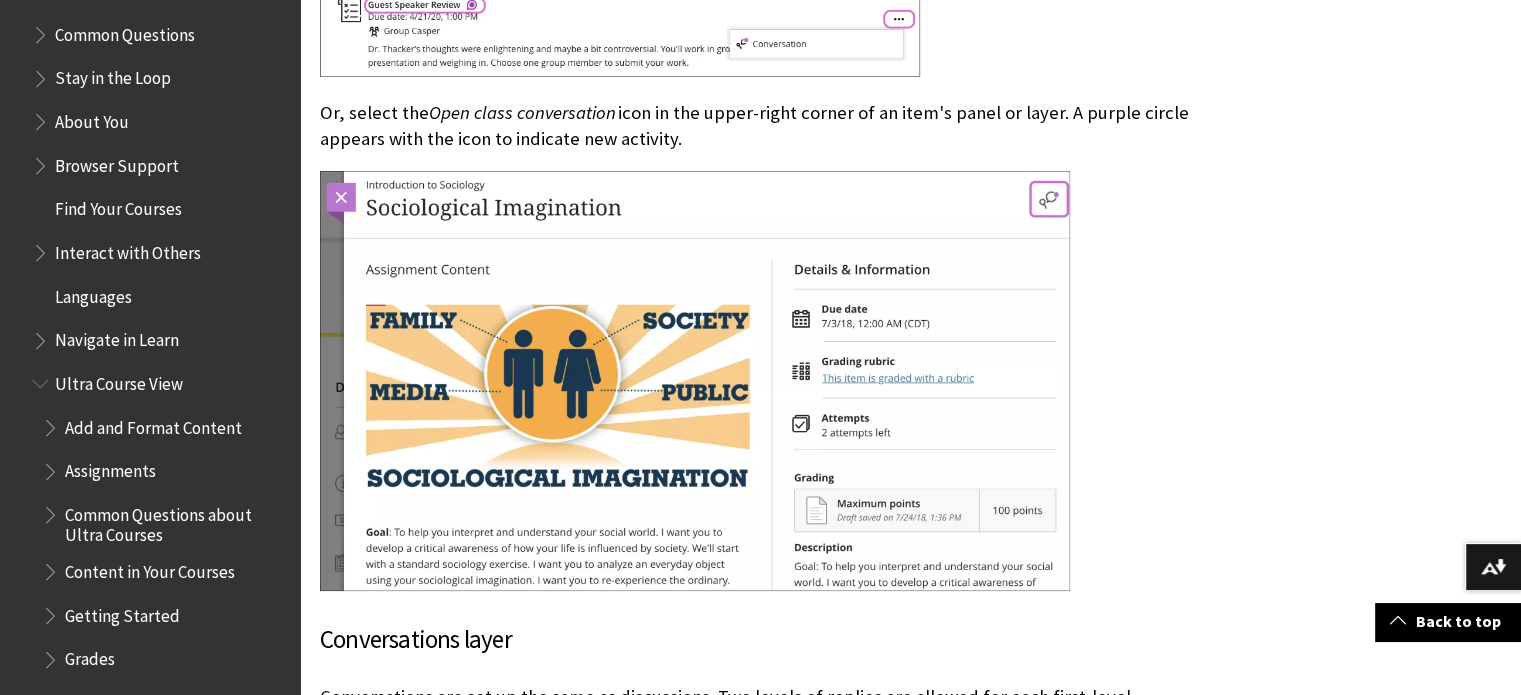 click on "Browser Support" at bounding box center [117, 162] 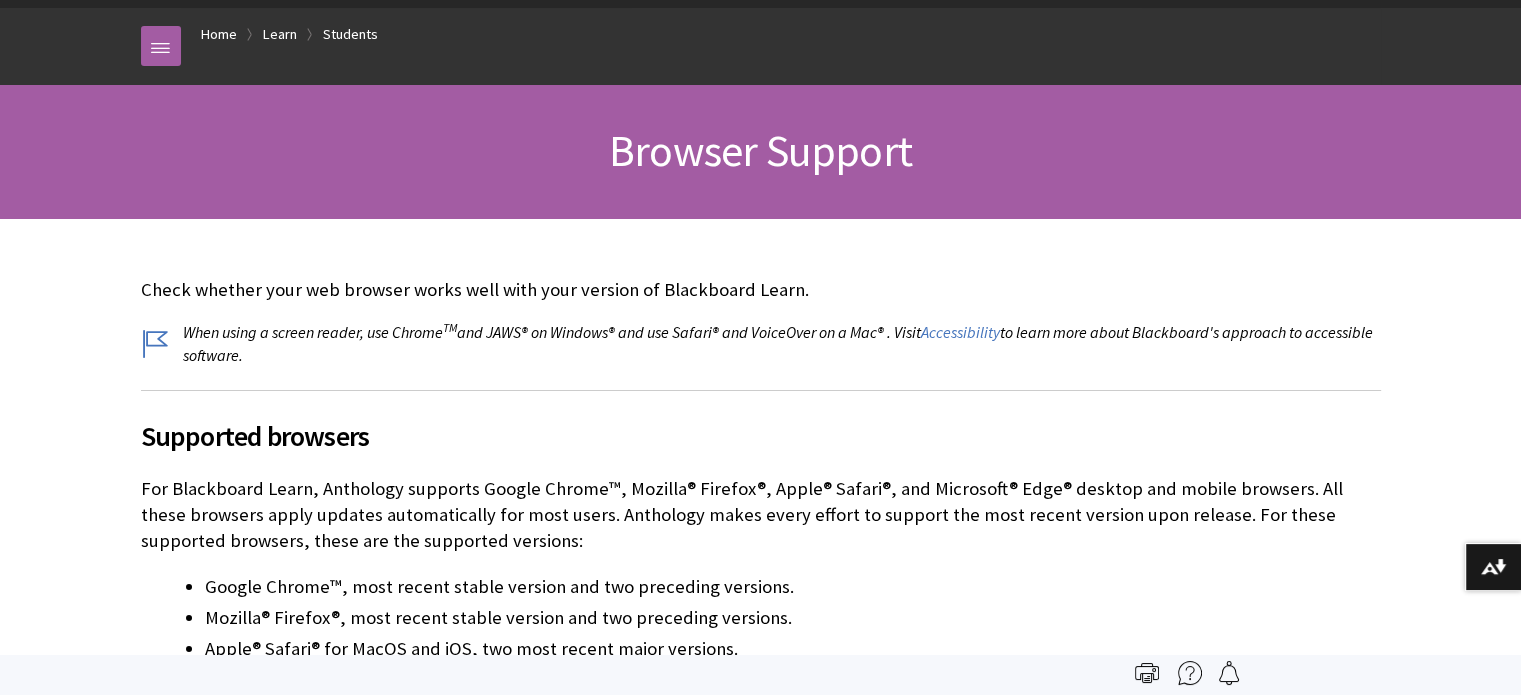scroll, scrollTop: 200, scrollLeft: 0, axis: vertical 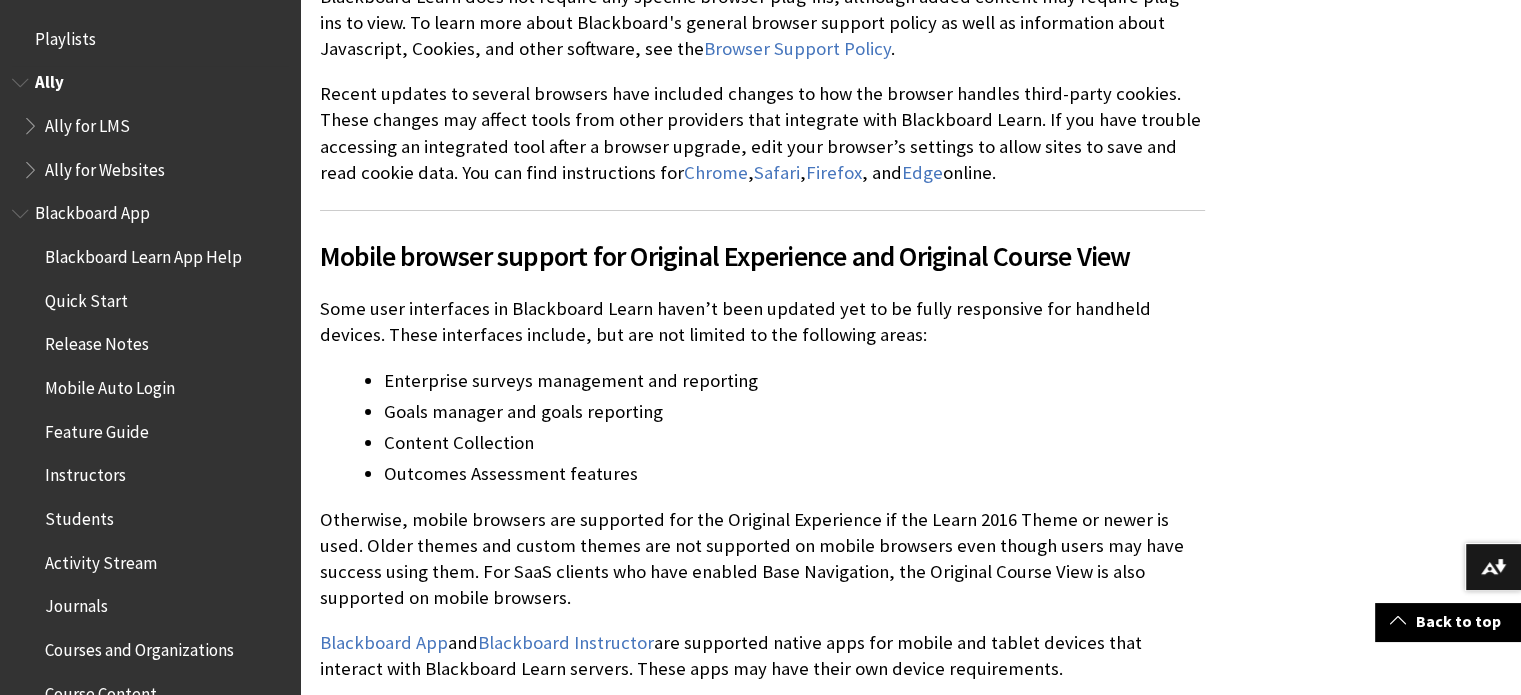 click on "Ally for LMS" at bounding box center [87, 122] 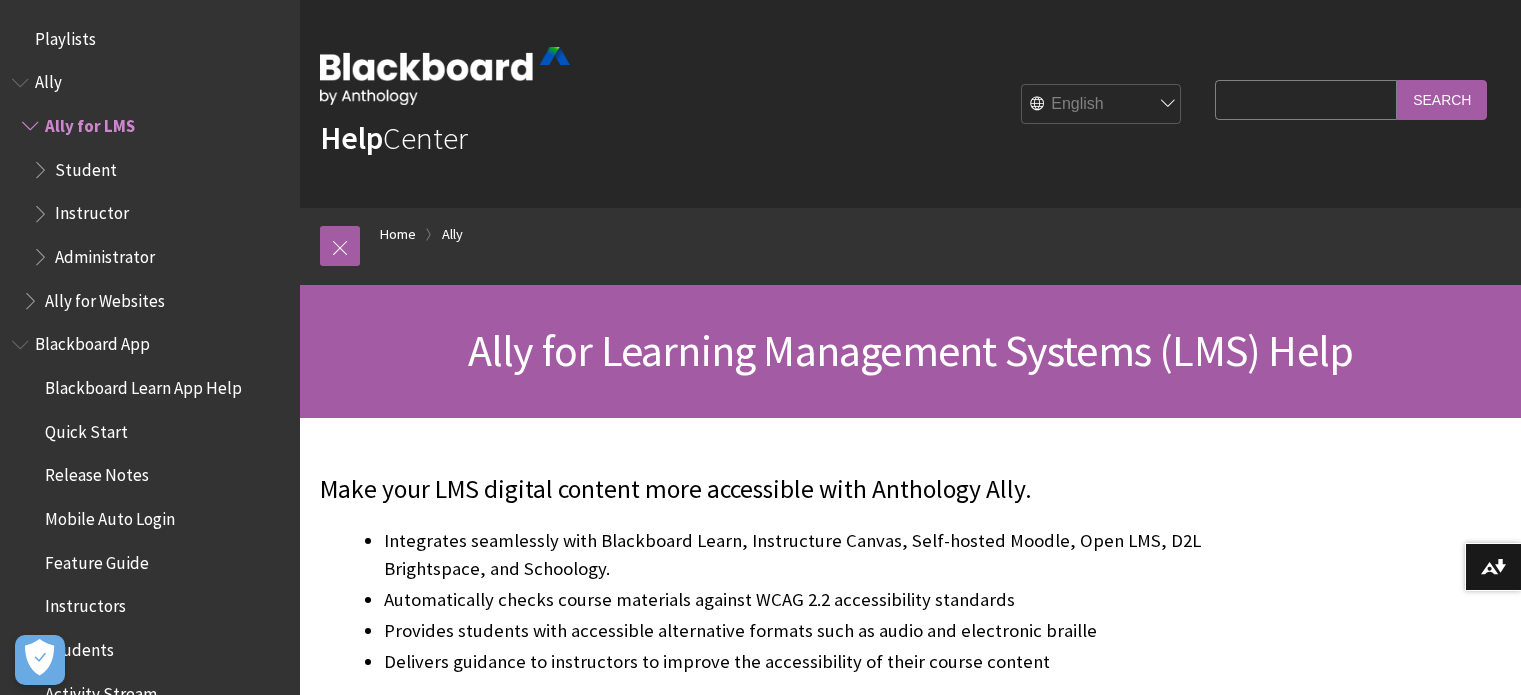 scroll, scrollTop: 0, scrollLeft: 0, axis: both 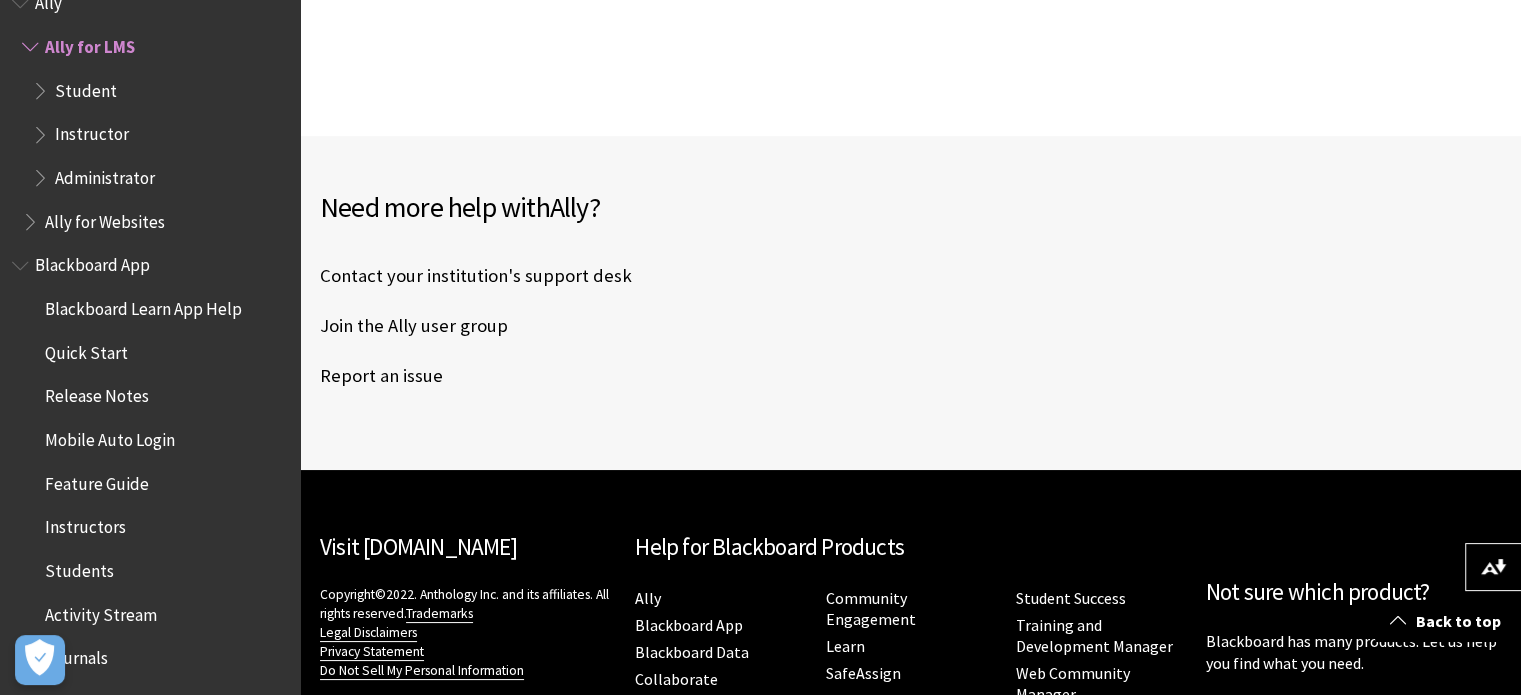 click on "Report an issue" at bounding box center (381, 376) 